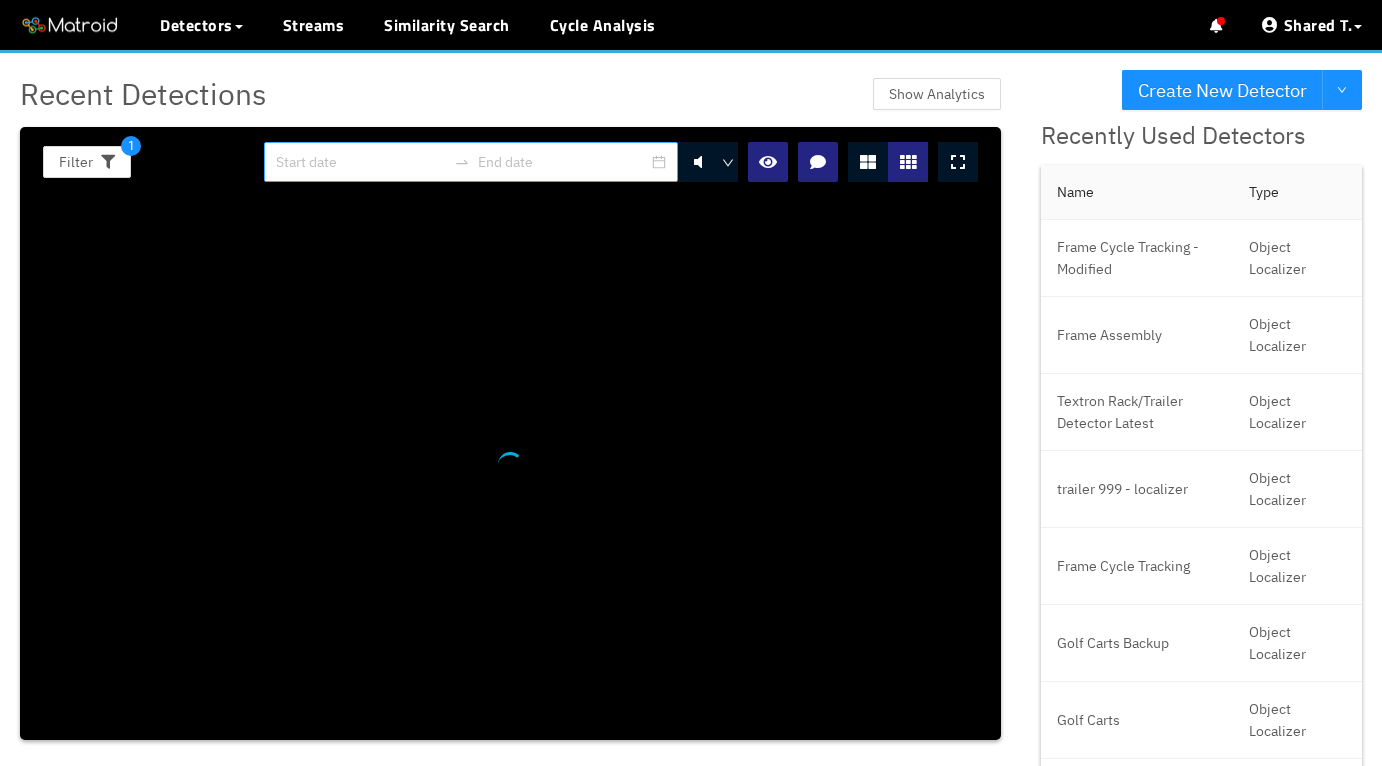 scroll, scrollTop: 0, scrollLeft: 0, axis: both 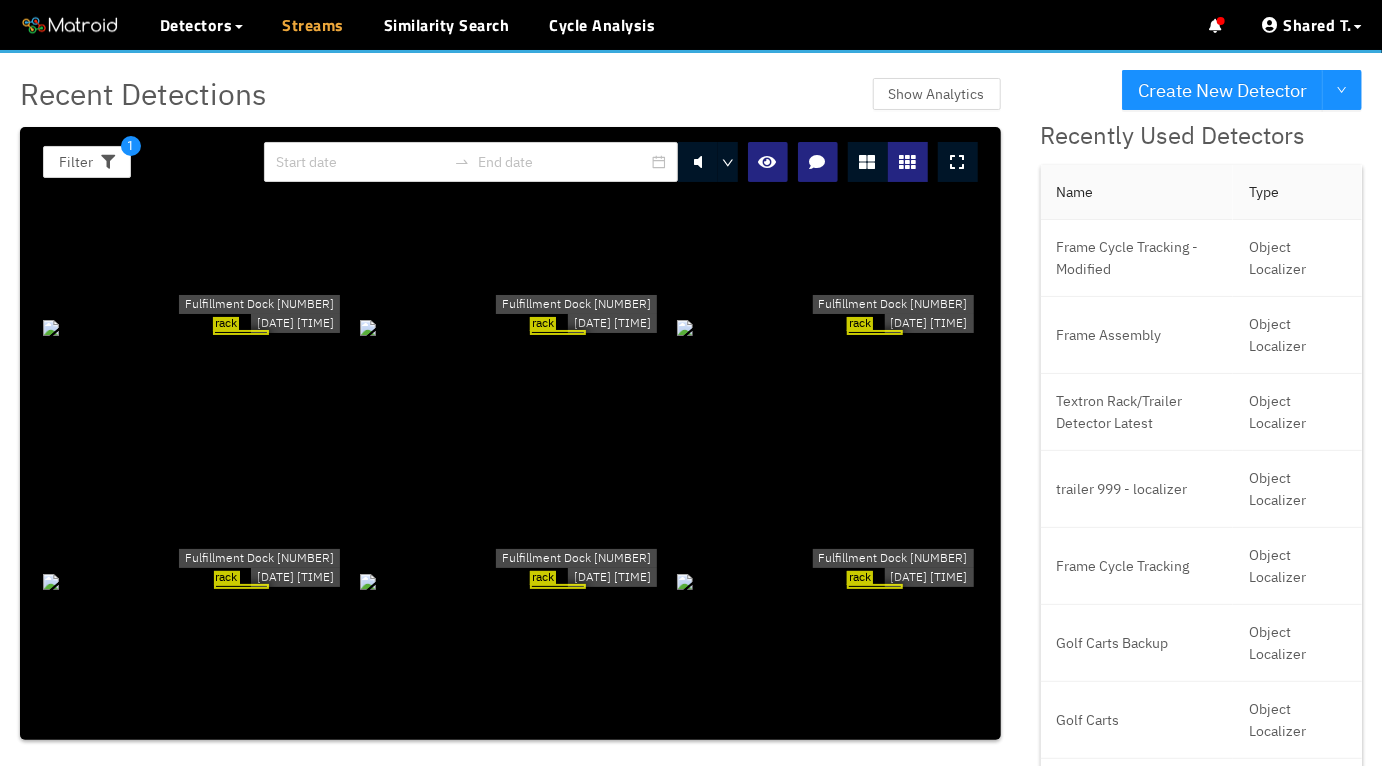 click on "Streams" at bounding box center [314, 25] 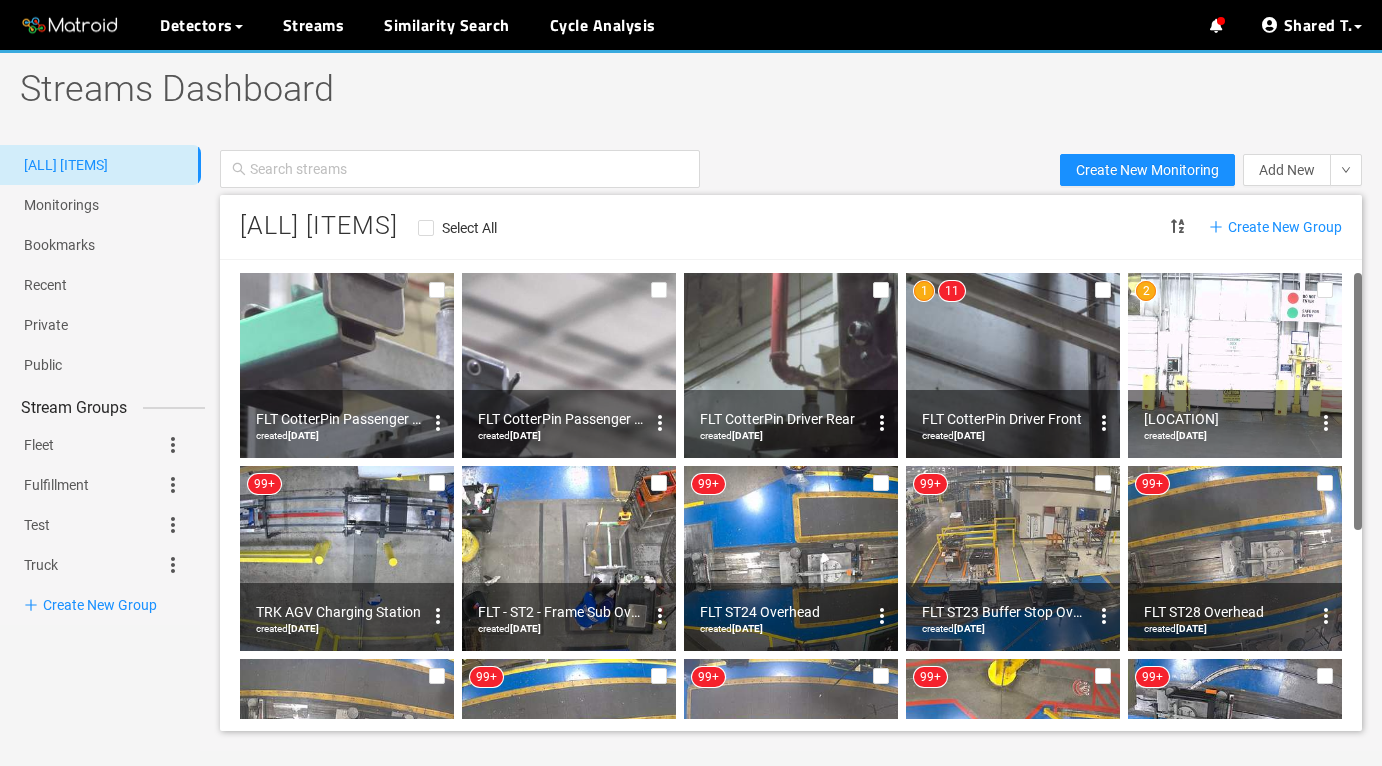 scroll, scrollTop: 0, scrollLeft: 0, axis: both 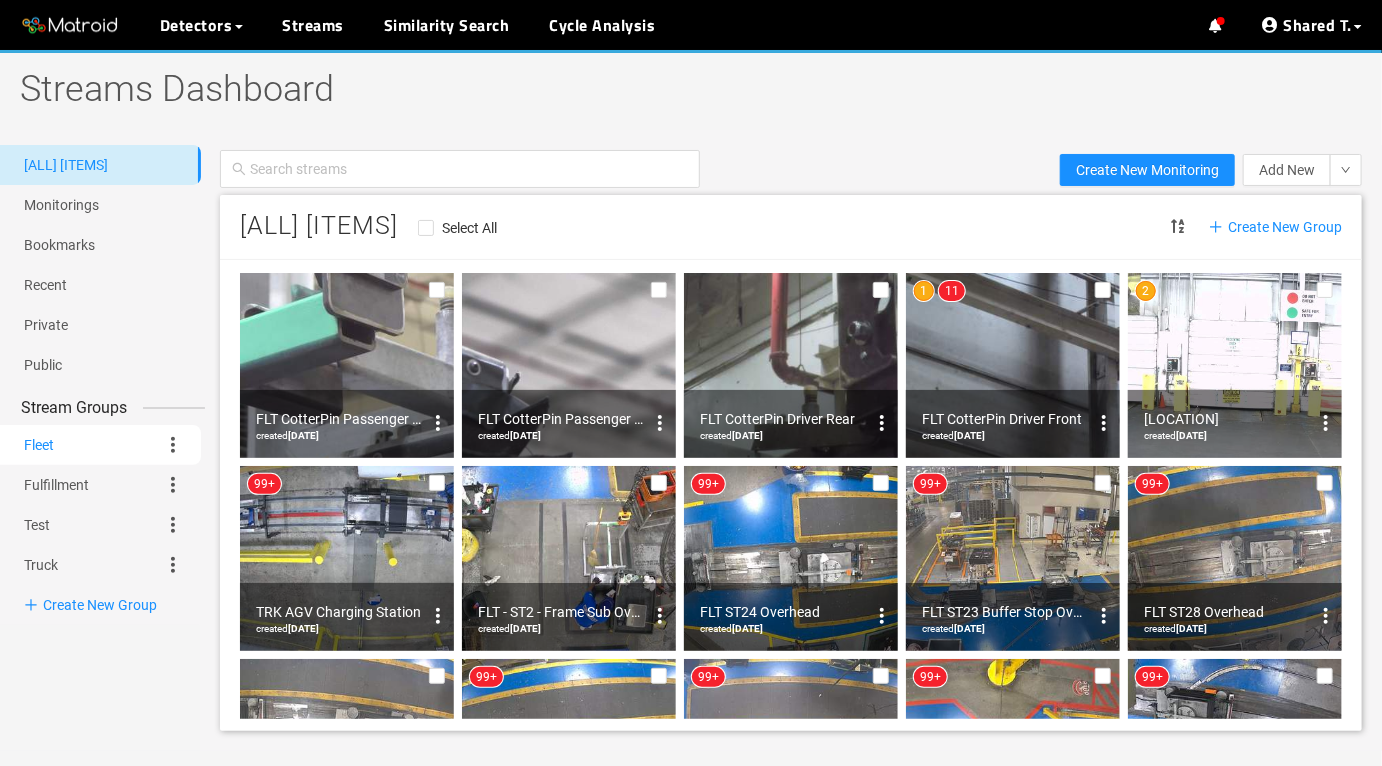 click on "Fleet" at bounding box center (39, 445) 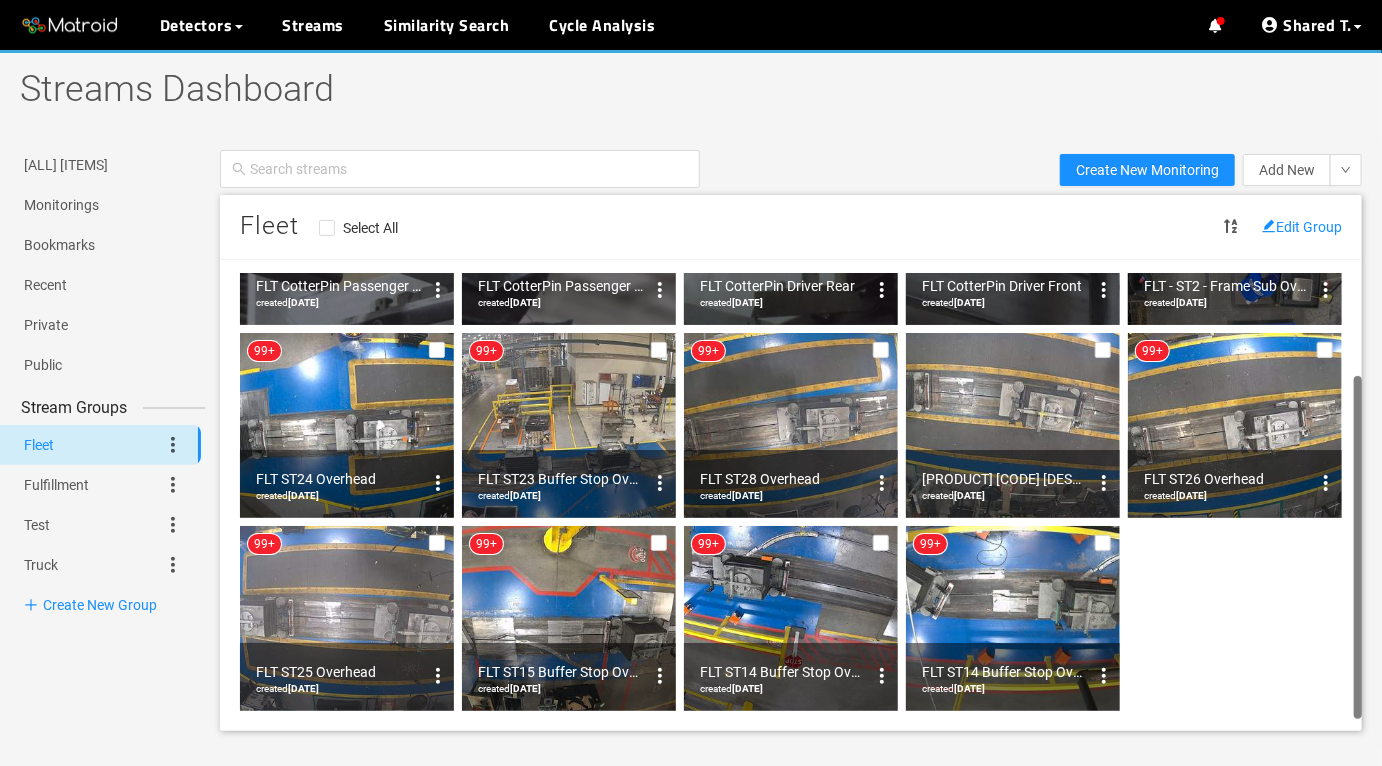 scroll, scrollTop: 0, scrollLeft: 0, axis: both 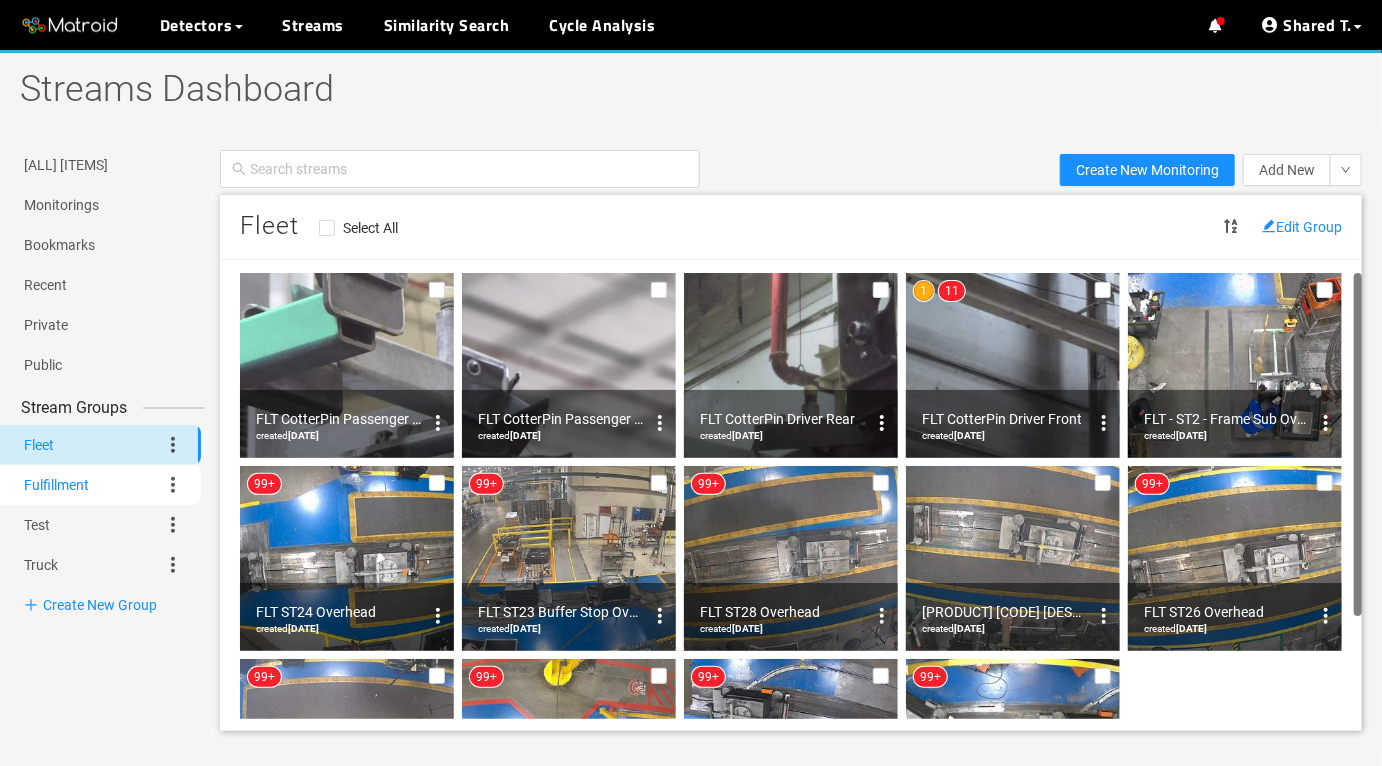 click on "Fulfillment" at bounding box center [56, 485] 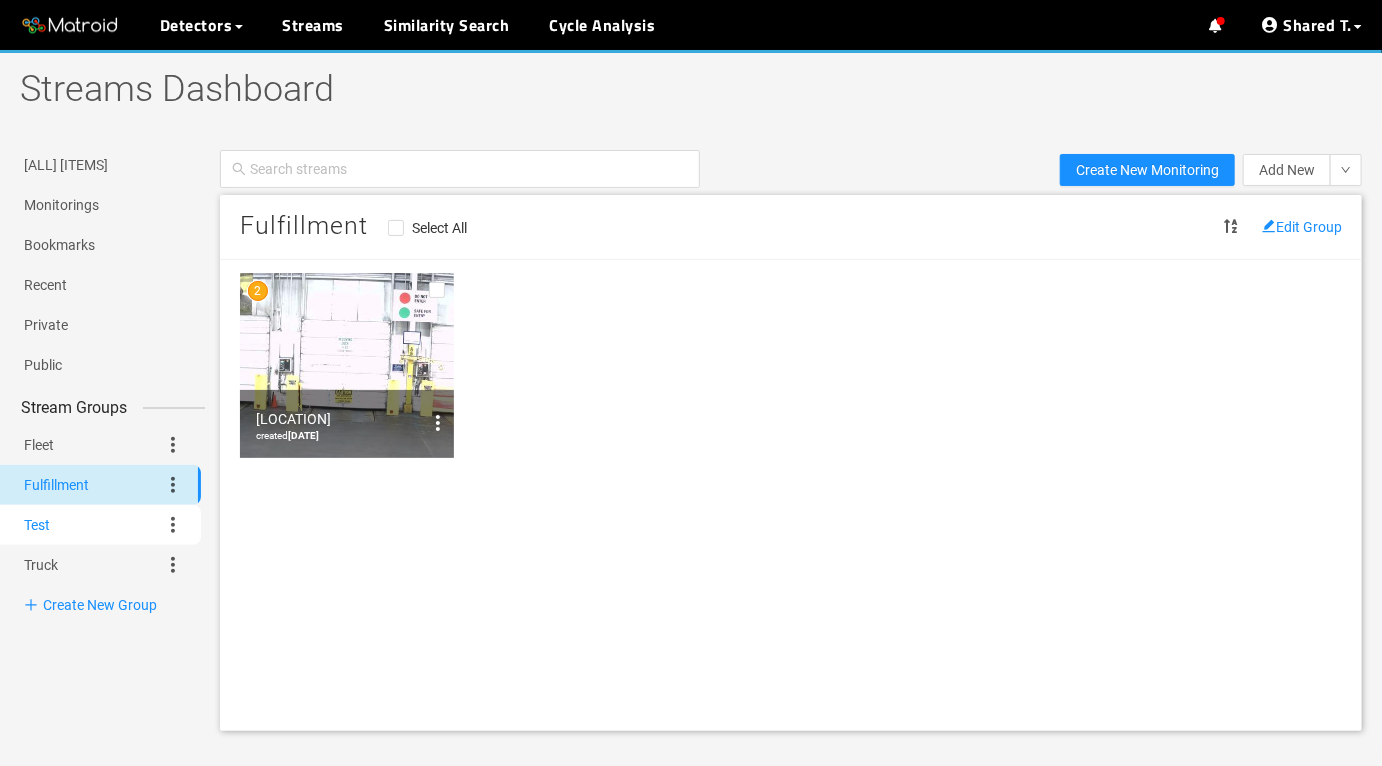 click on "Test" at bounding box center (37, 525) 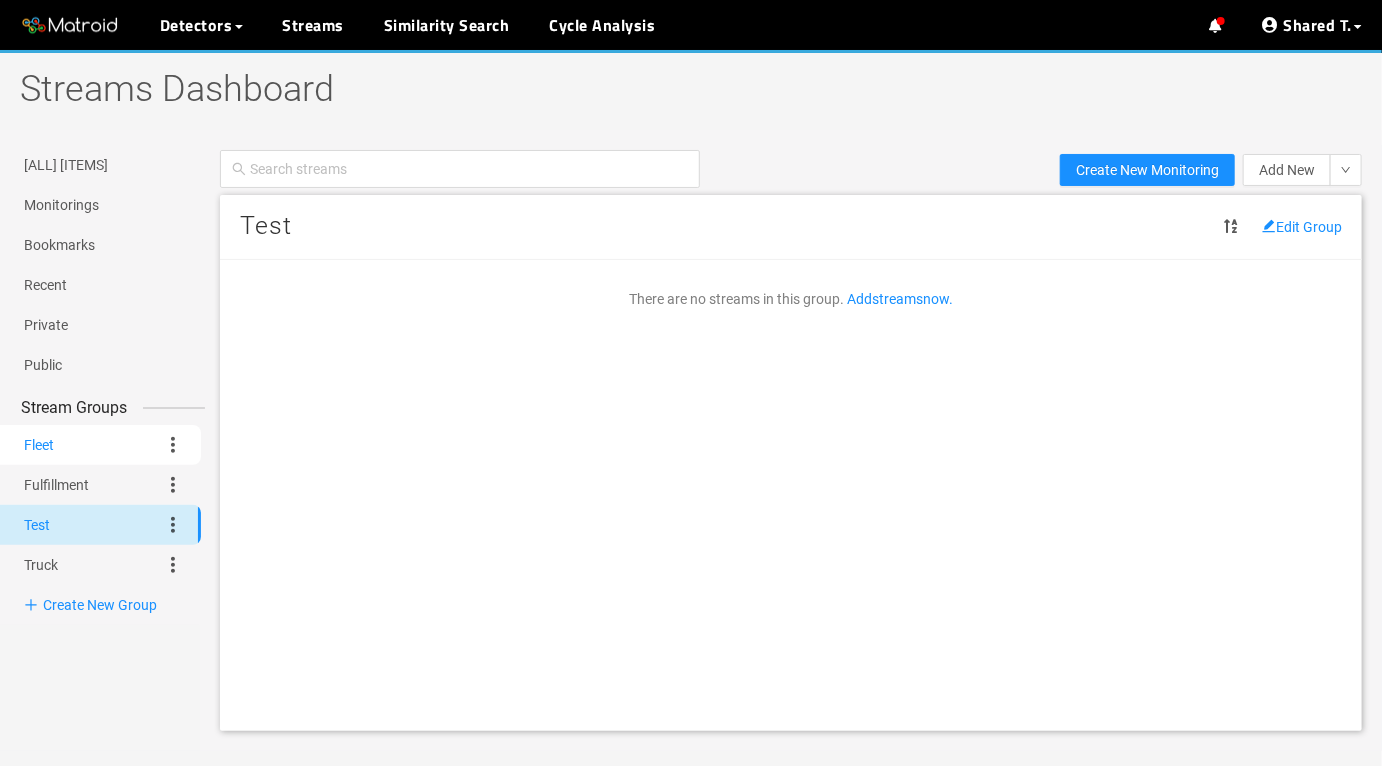 click on "Fleet" at bounding box center (39, 445) 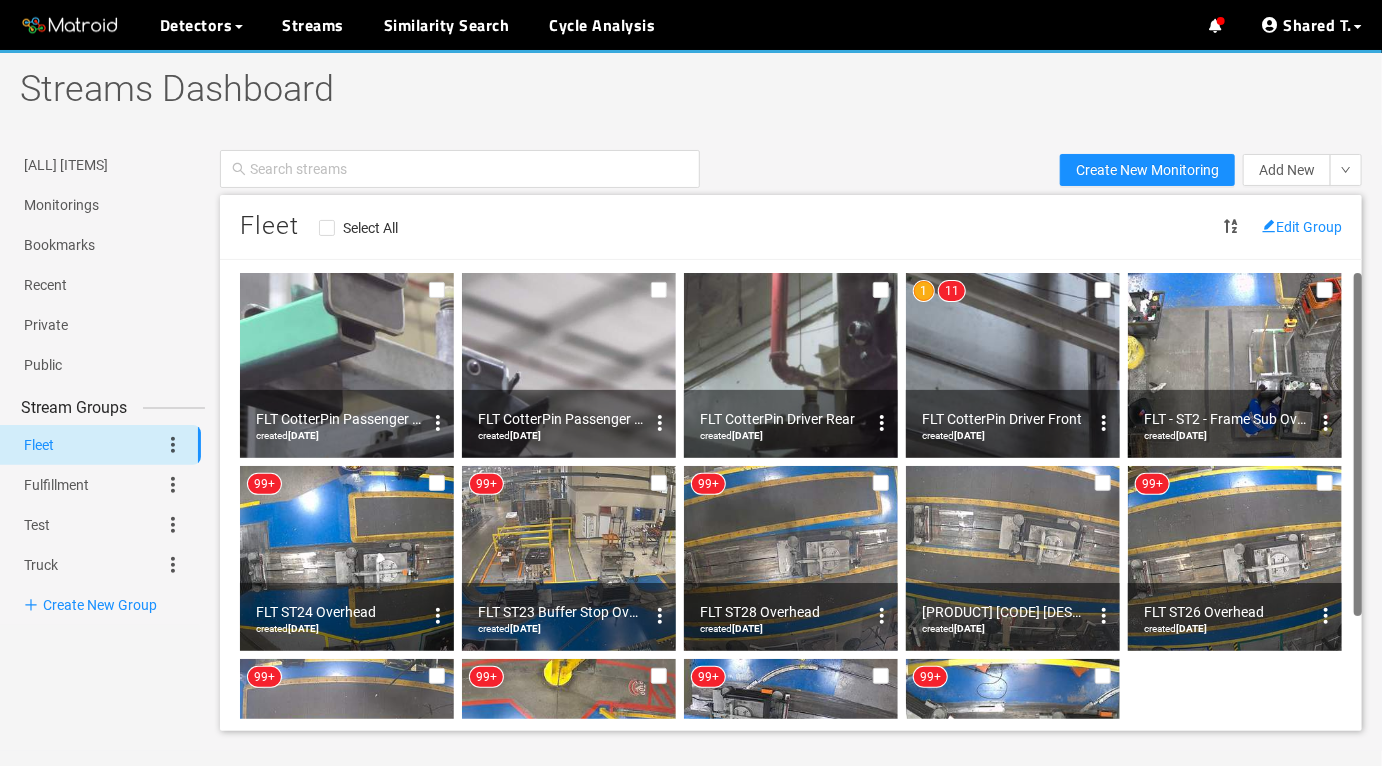click at bounding box center (173, 445) 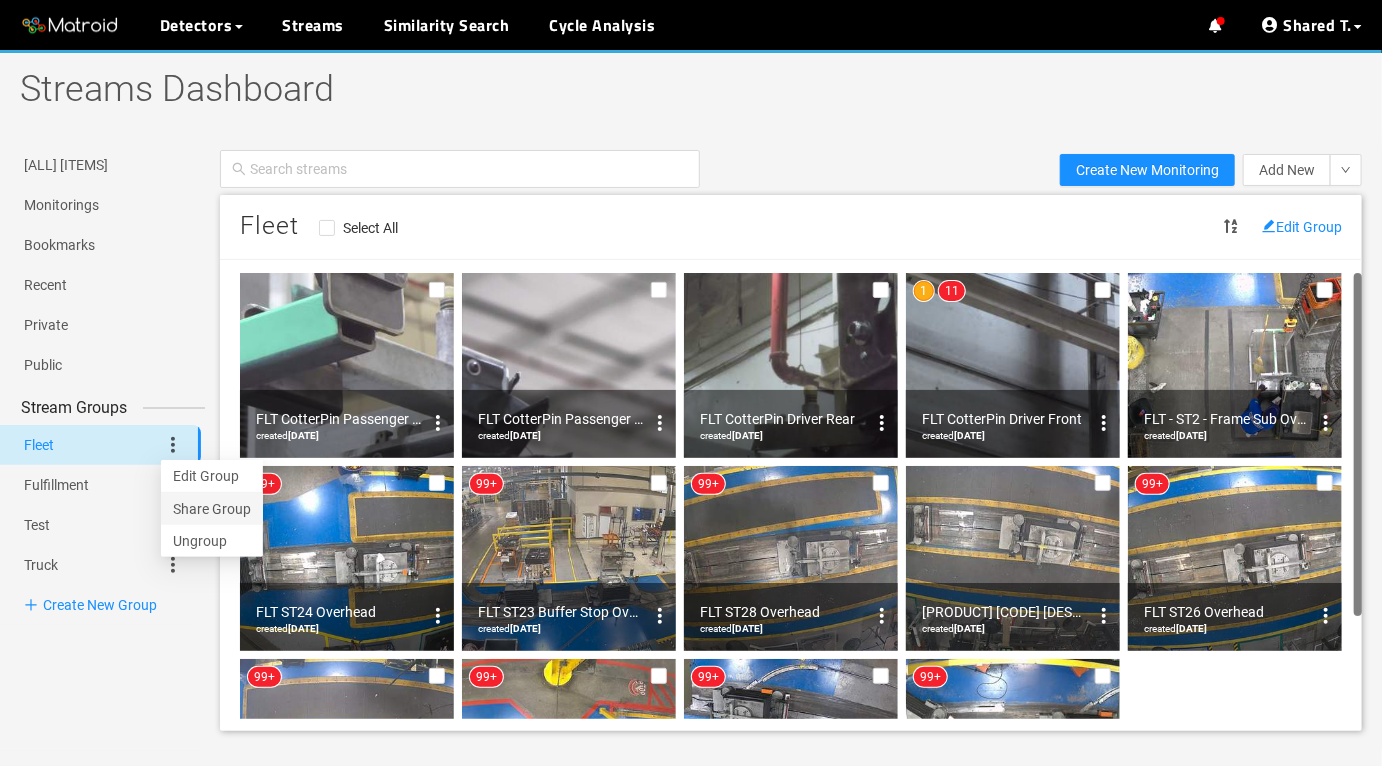 click on "Share Group" at bounding box center [212, 509] 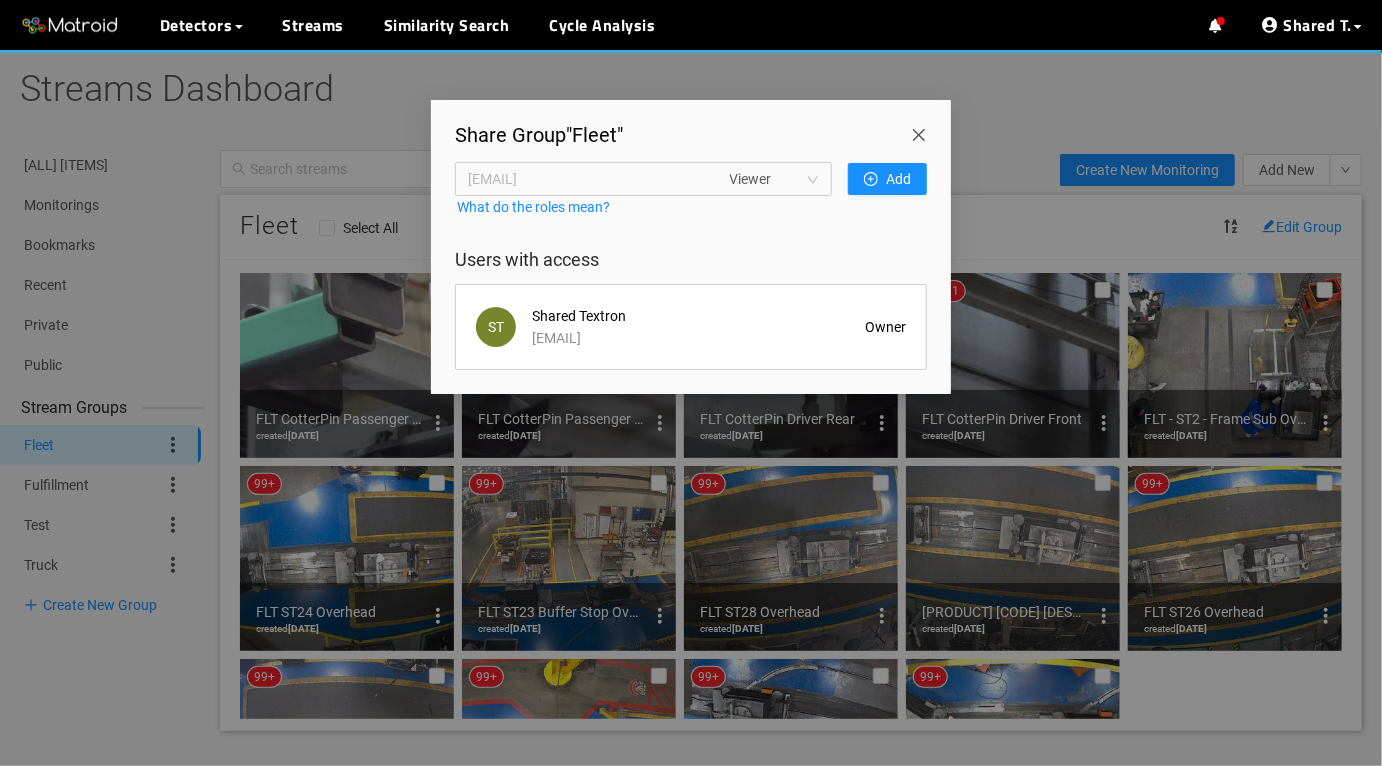 click on "Emails or teams, comma separated" at bounding box center (587, 179) 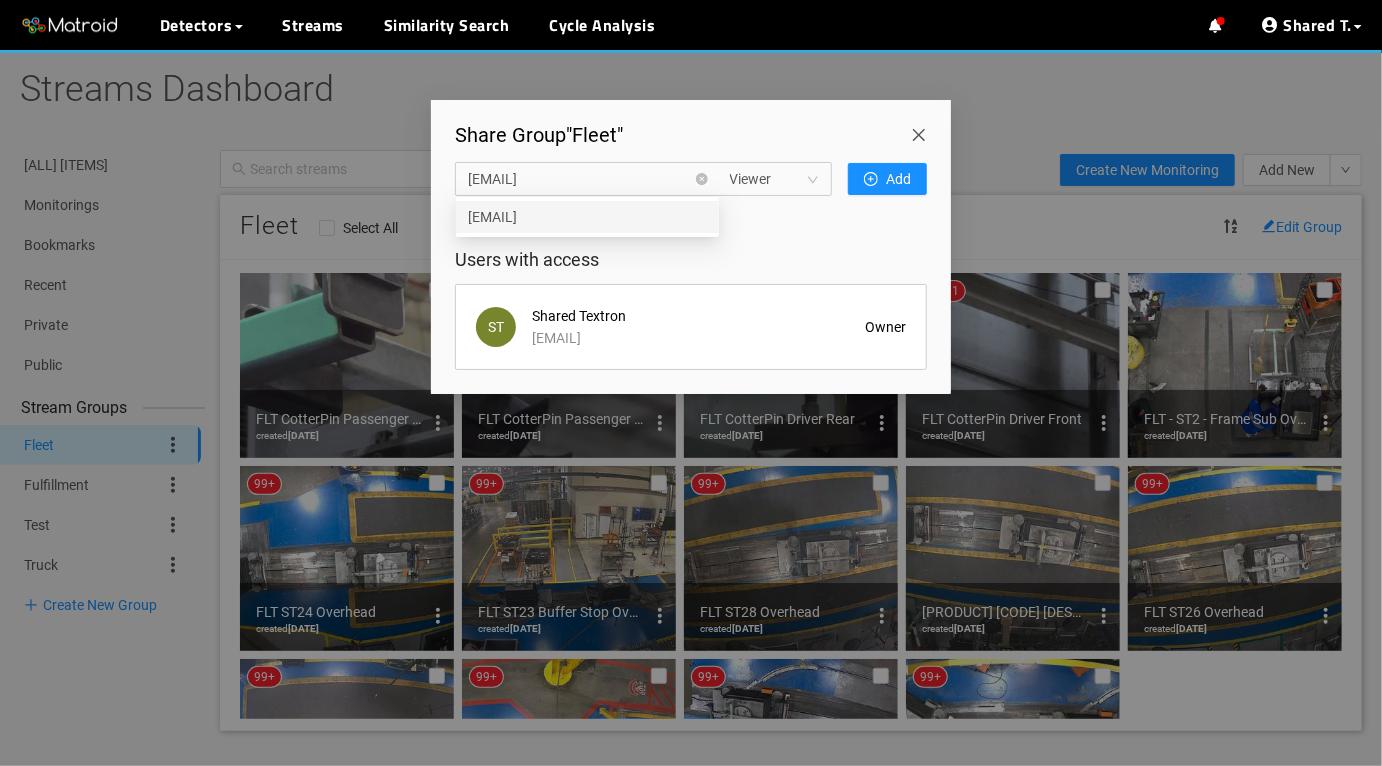 scroll, scrollTop: 0, scrollLeft: 0, axis: both 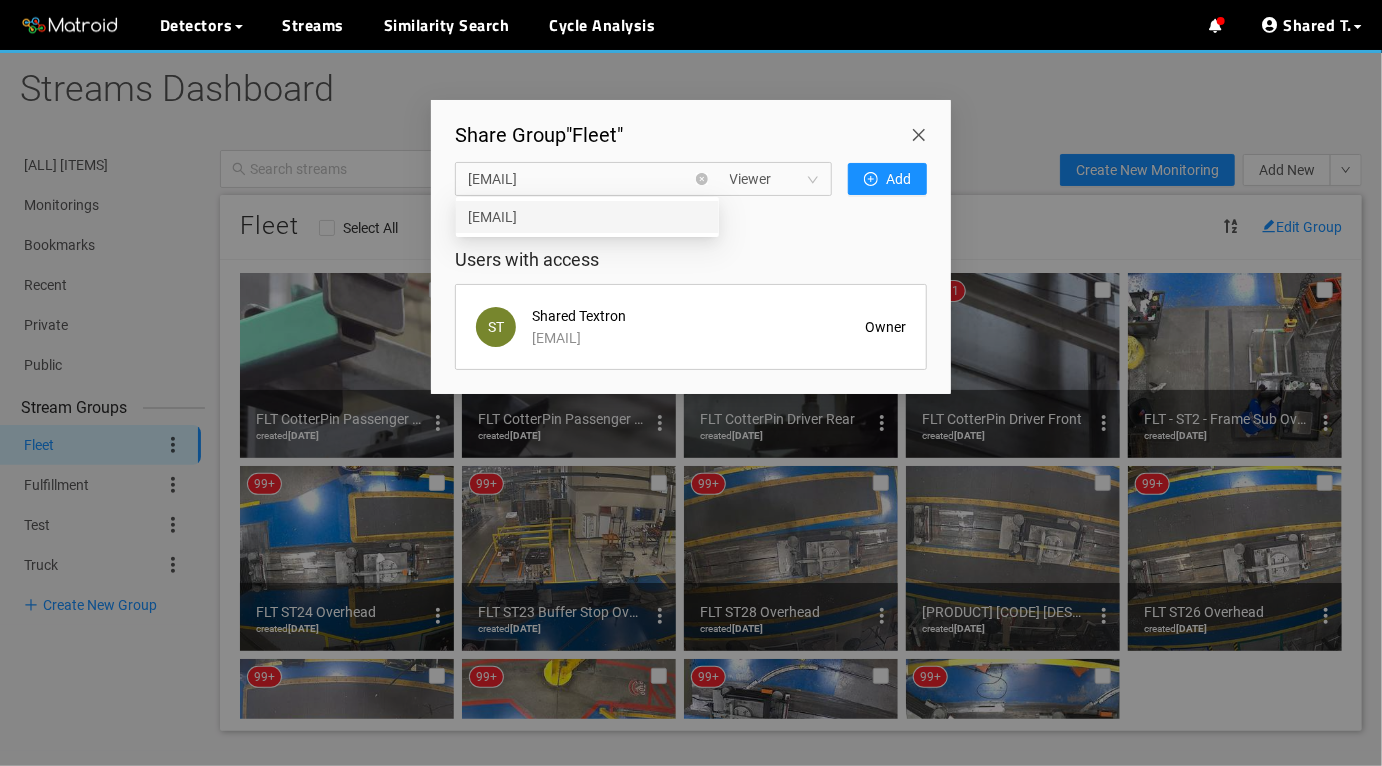 click on "Viewer" at bounding box center [774, 179] 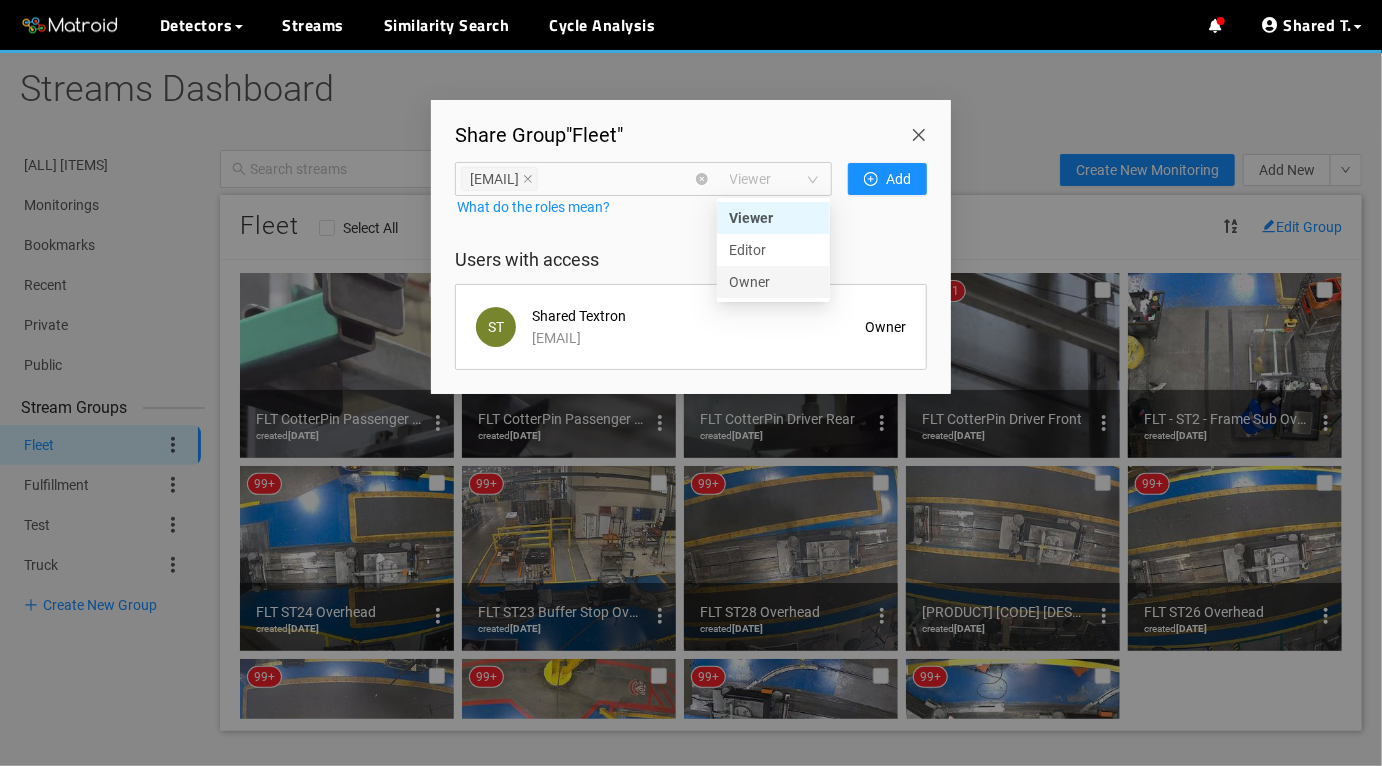 click on "Owner" at bounding box center [0, 0] 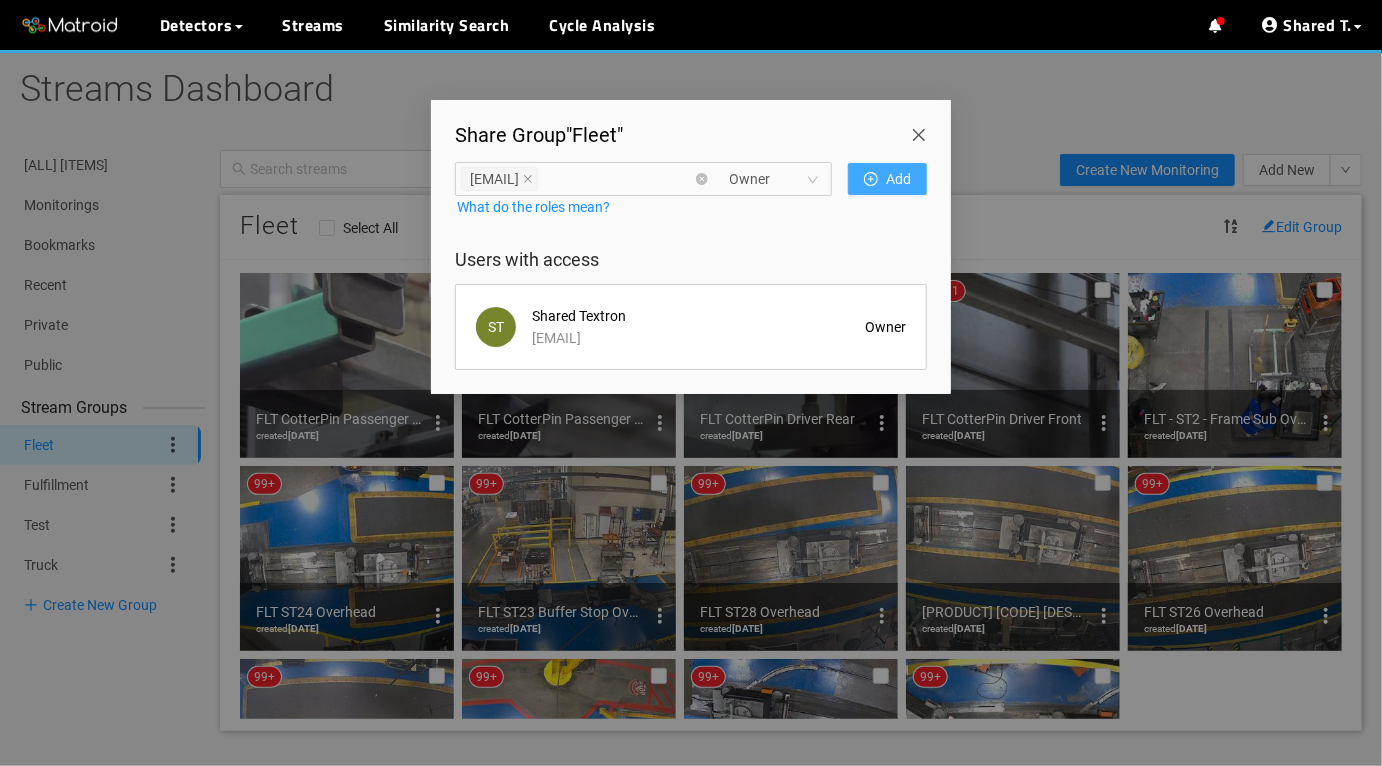 click on "Add" at bounding box center (887, 179) 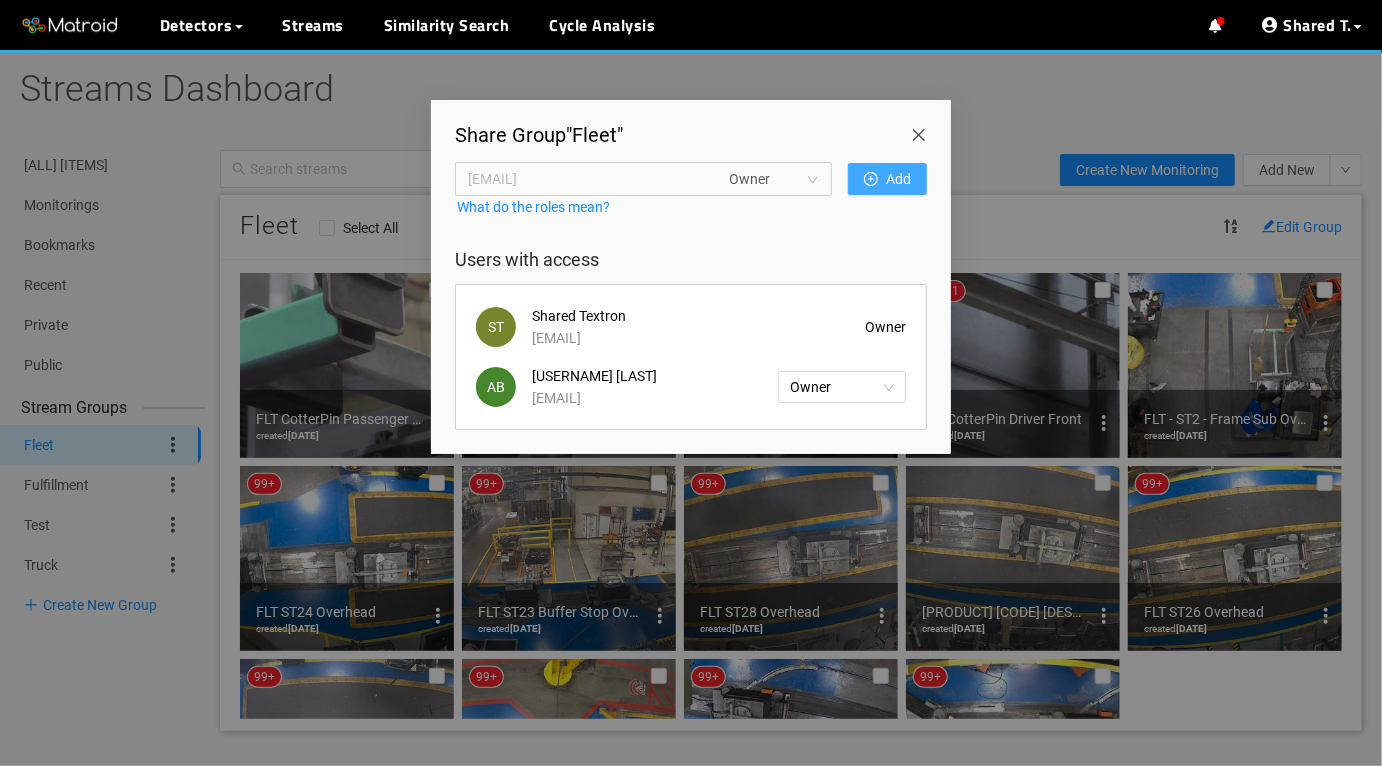 click on "Emails or teams, comma separated" at bounding box center [587, 179] 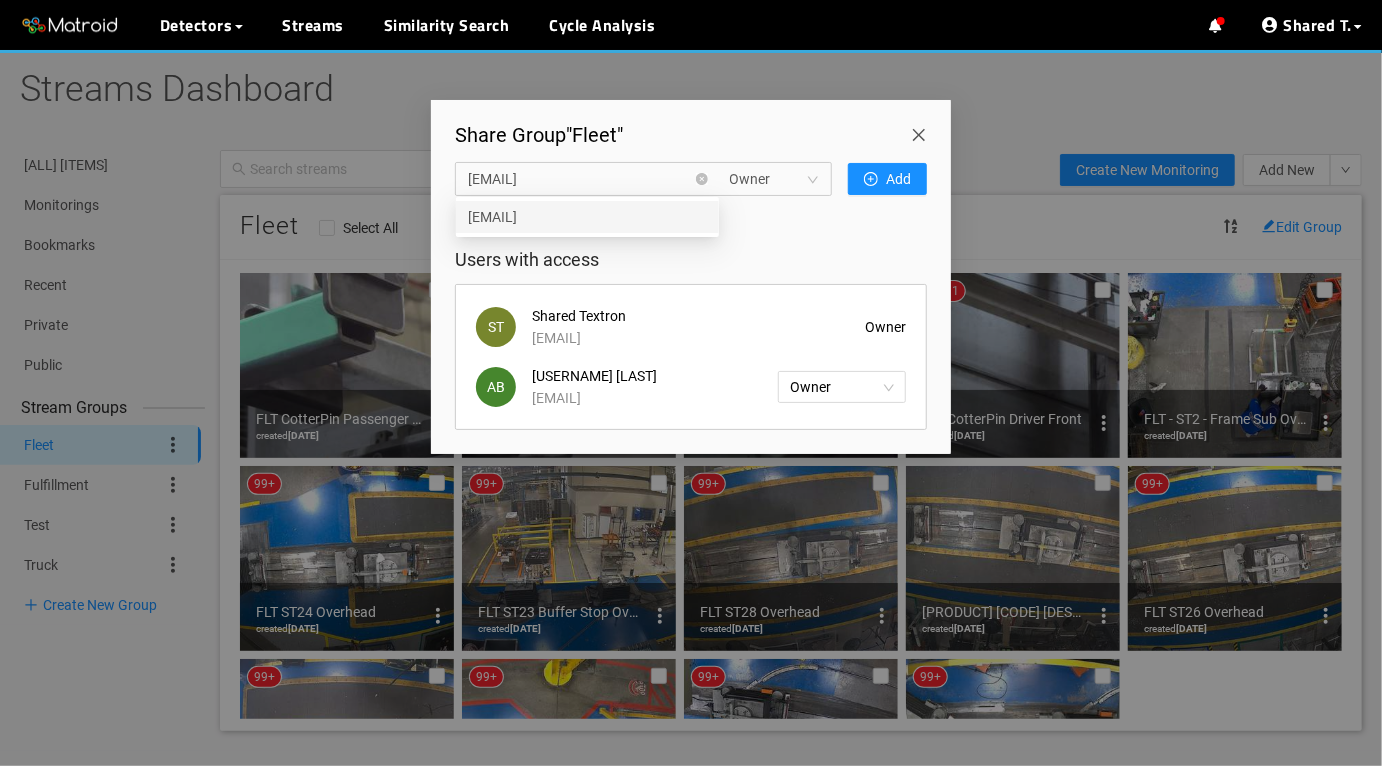 scroll, scrollTop: 0, scrollLeft: 0, axis: both 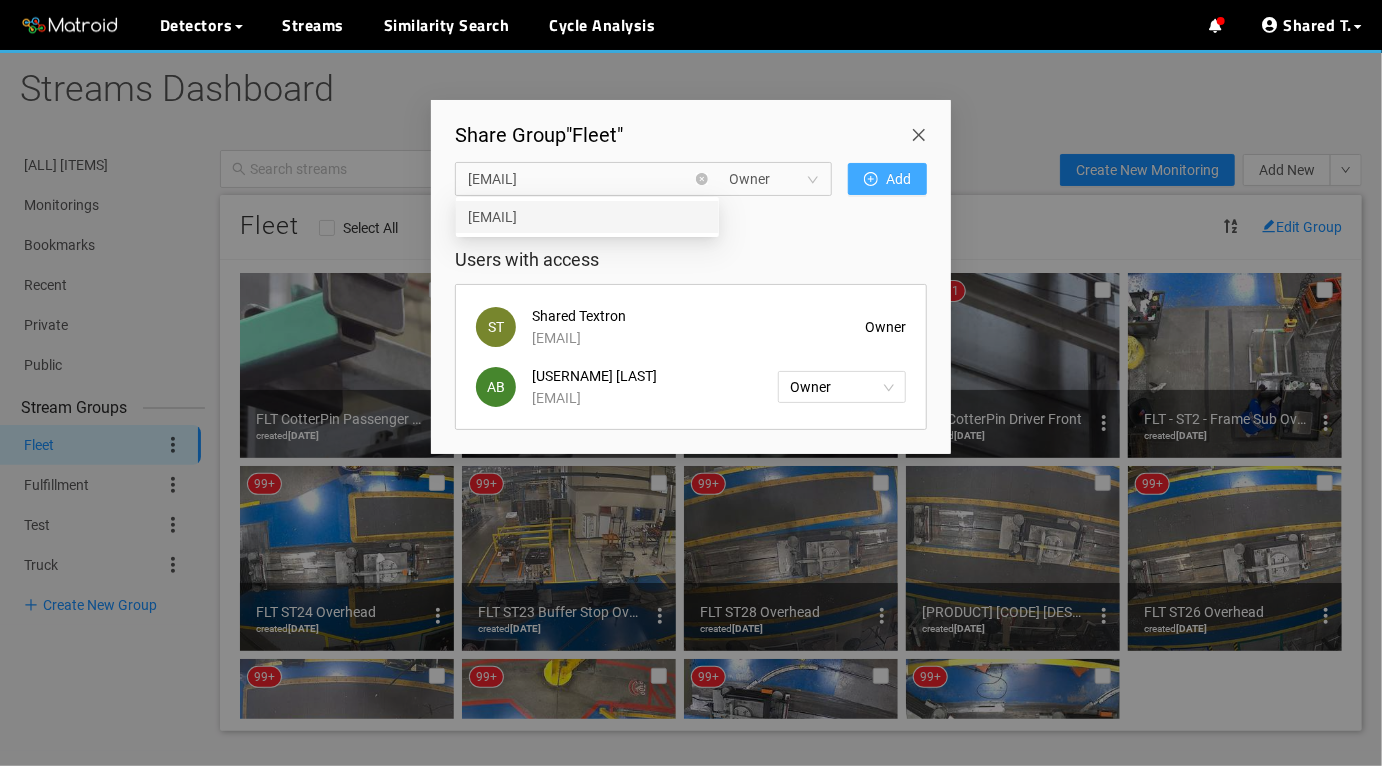 type on "matthew@matroid.com" 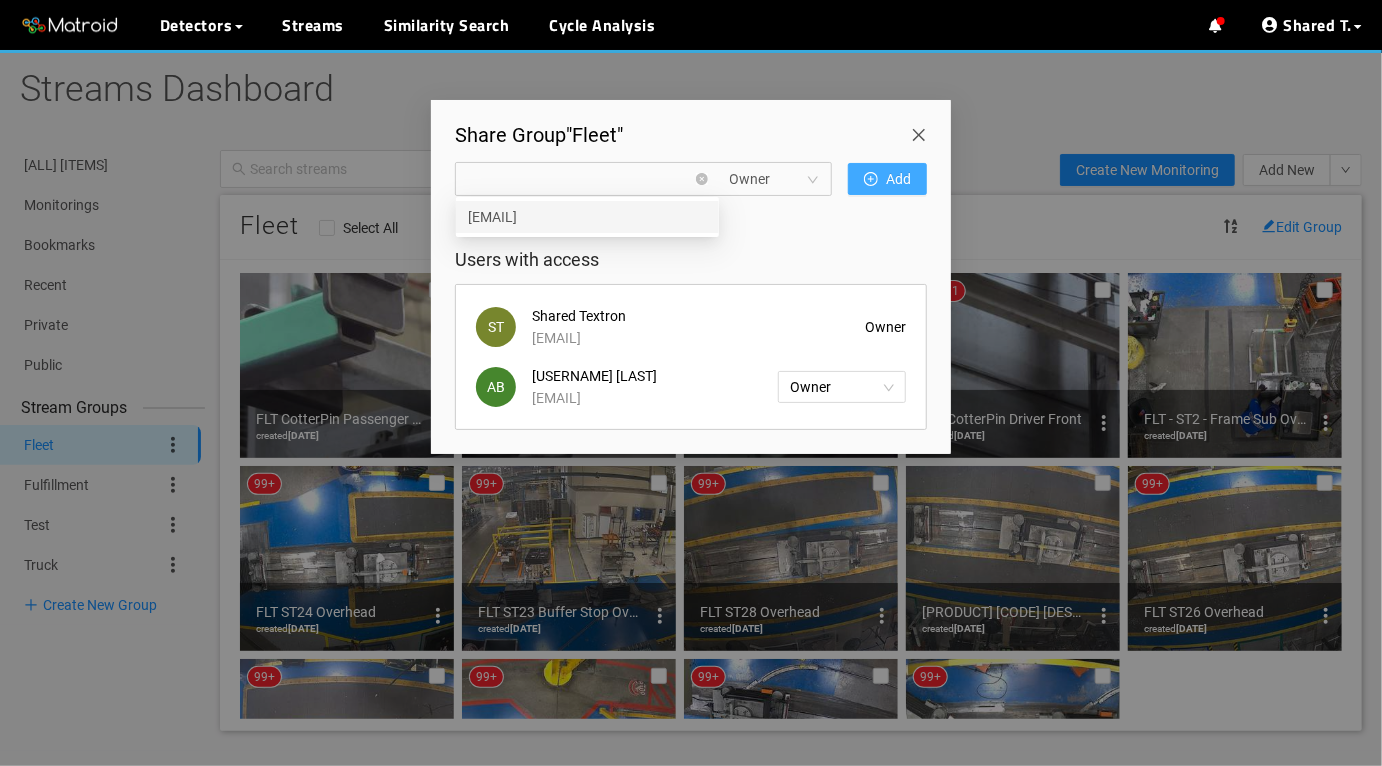 click on "Add" at bounding box center [898, 179] 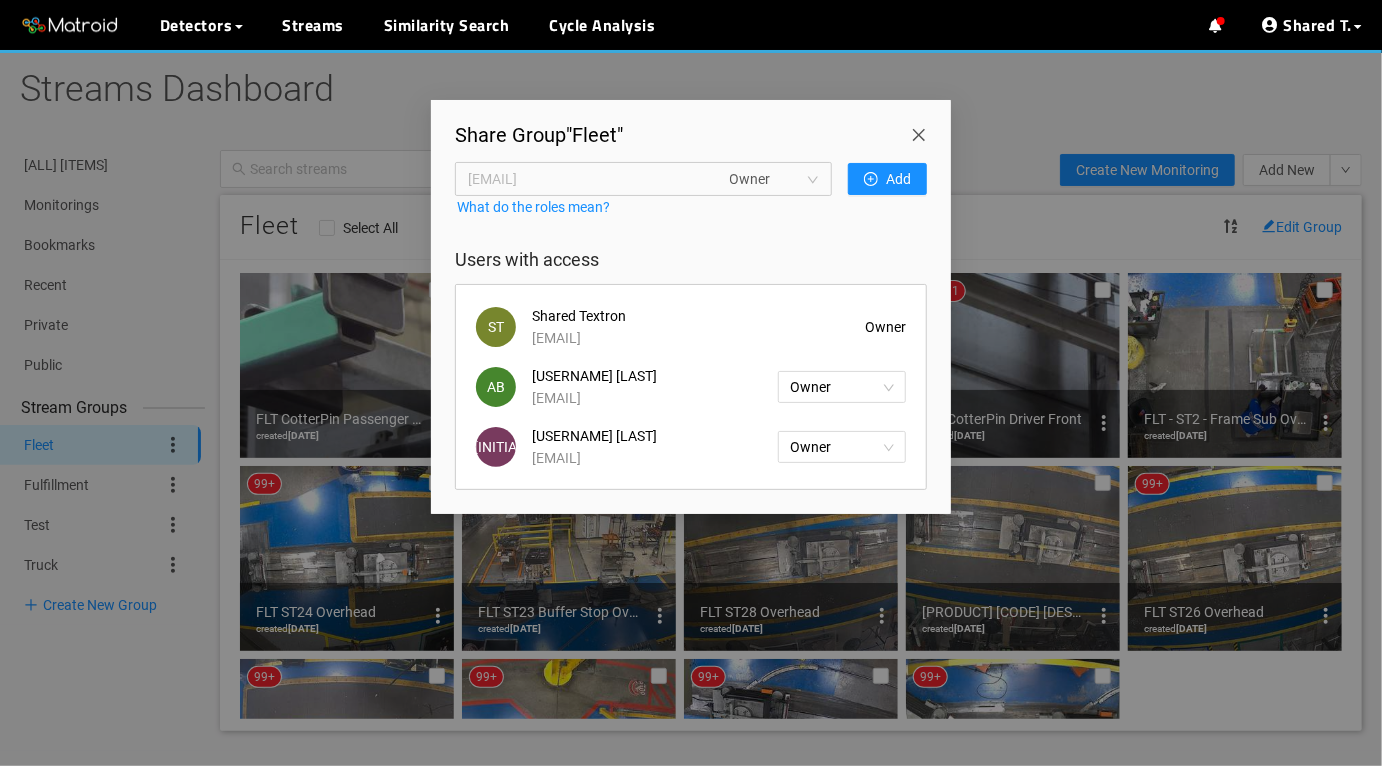 click at bounding box center (923, 128) 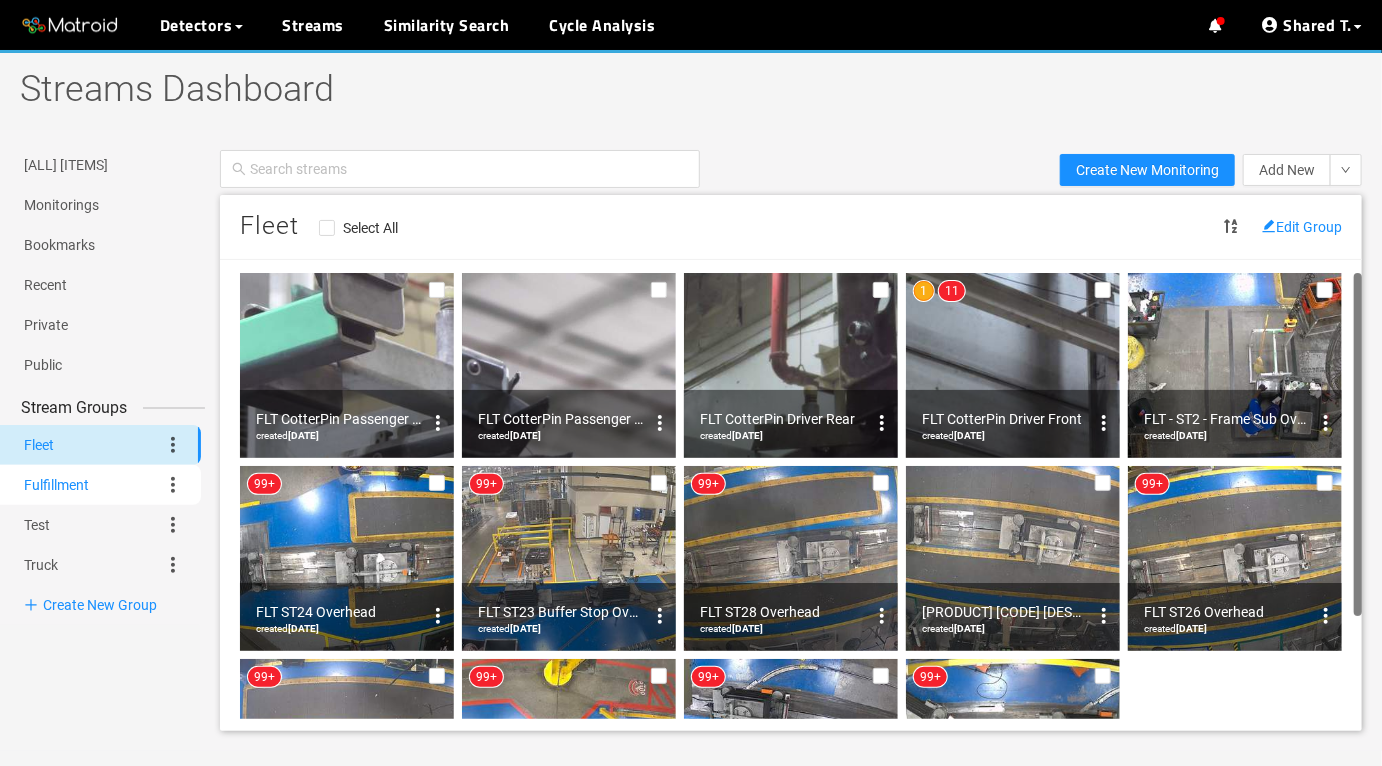 click on "Fulfillment" at bounding box center [56, 485] 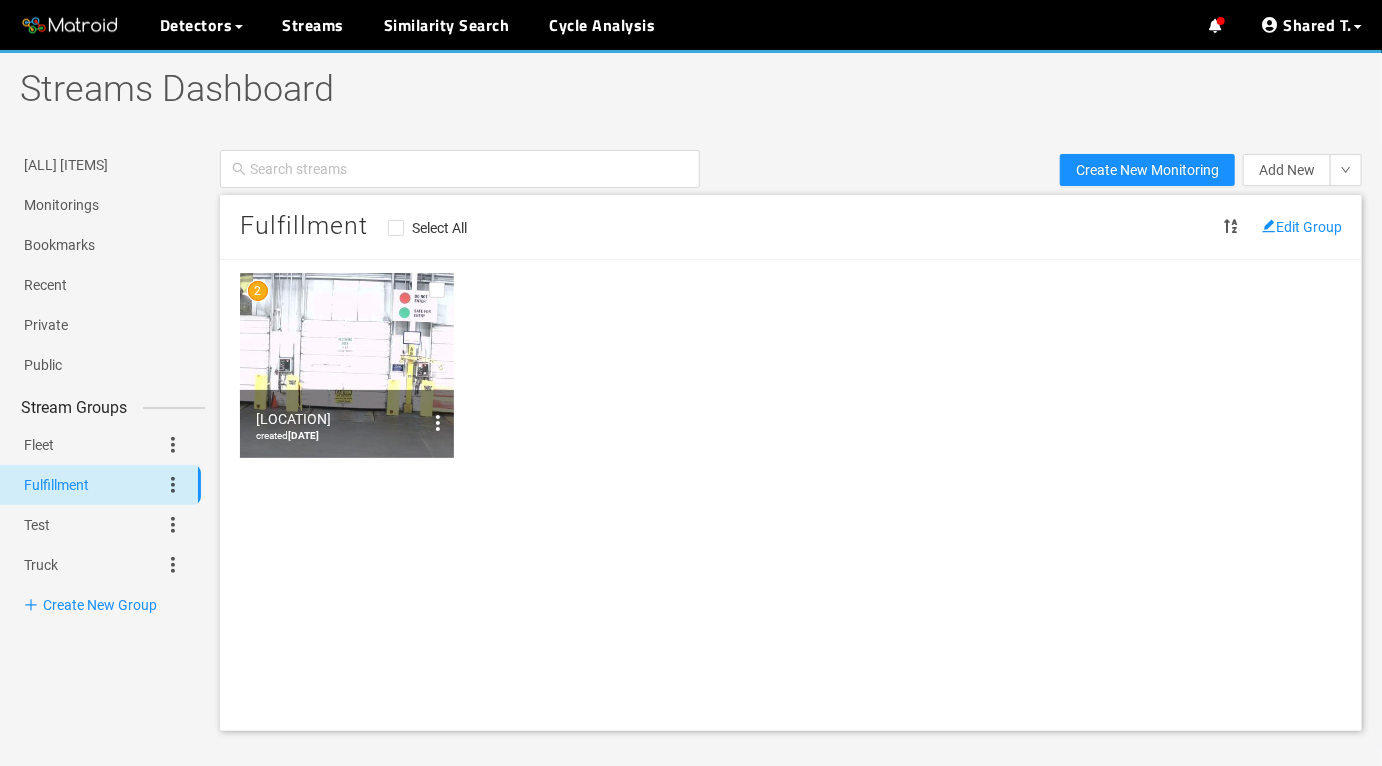 click at bounding box center [173, 485] 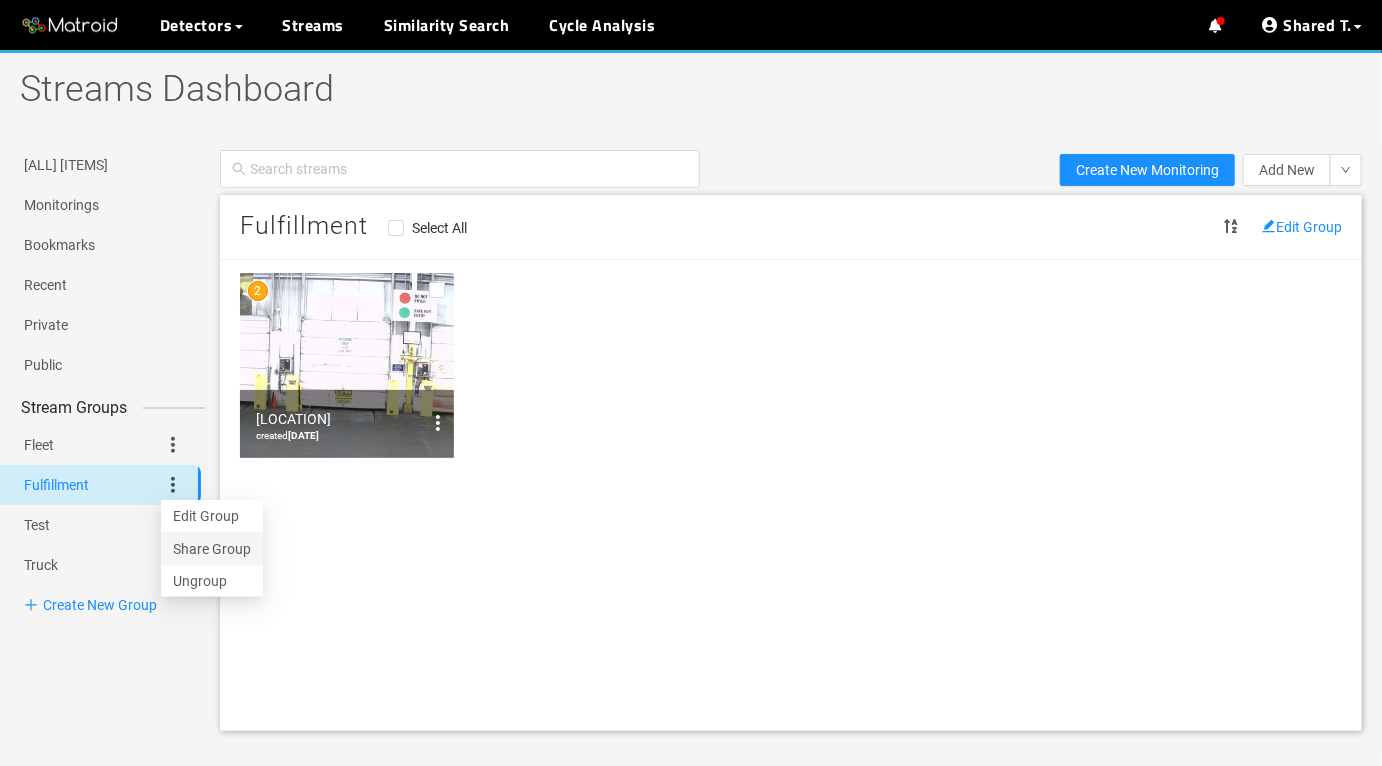 click on "Share Group" at bounding box center (212, 549) 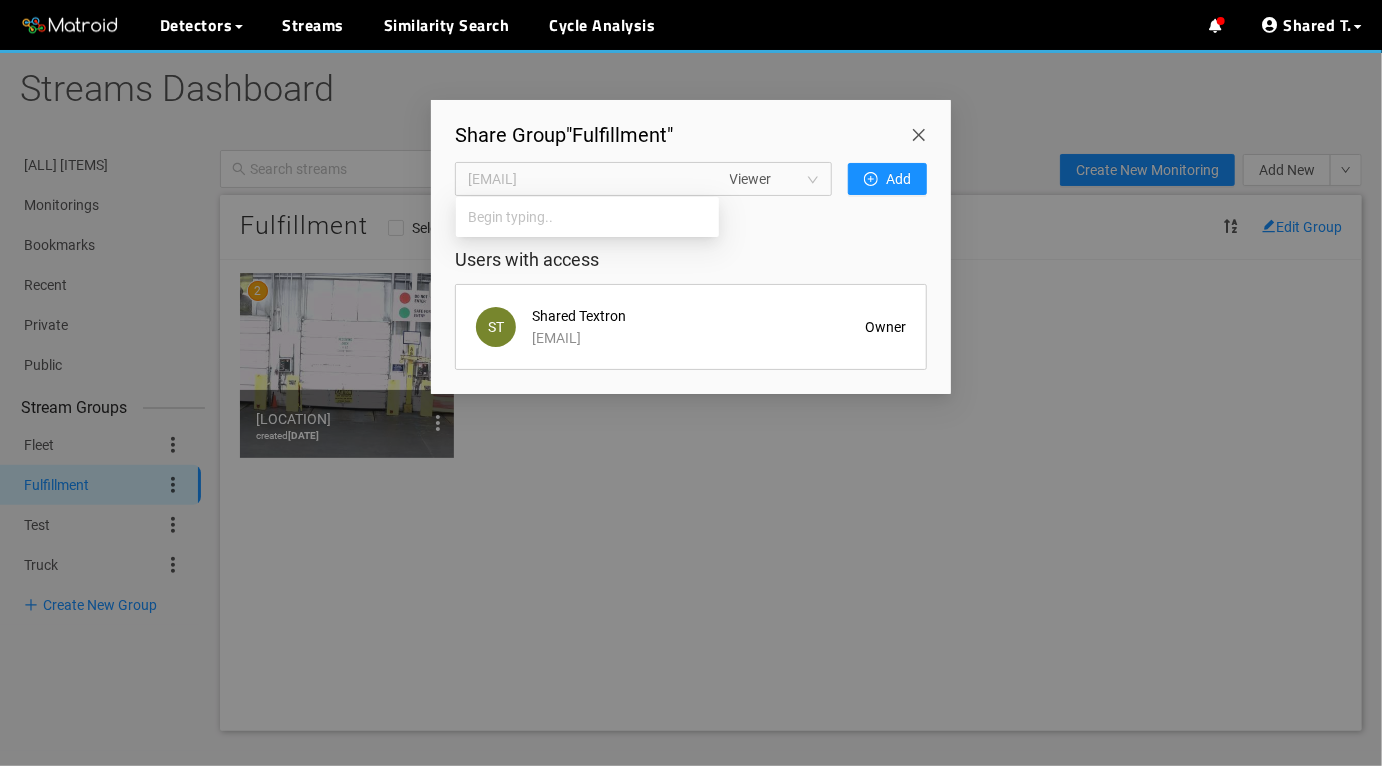 click on "Emails or teams, comma separated" at bounding box center [587, 179] 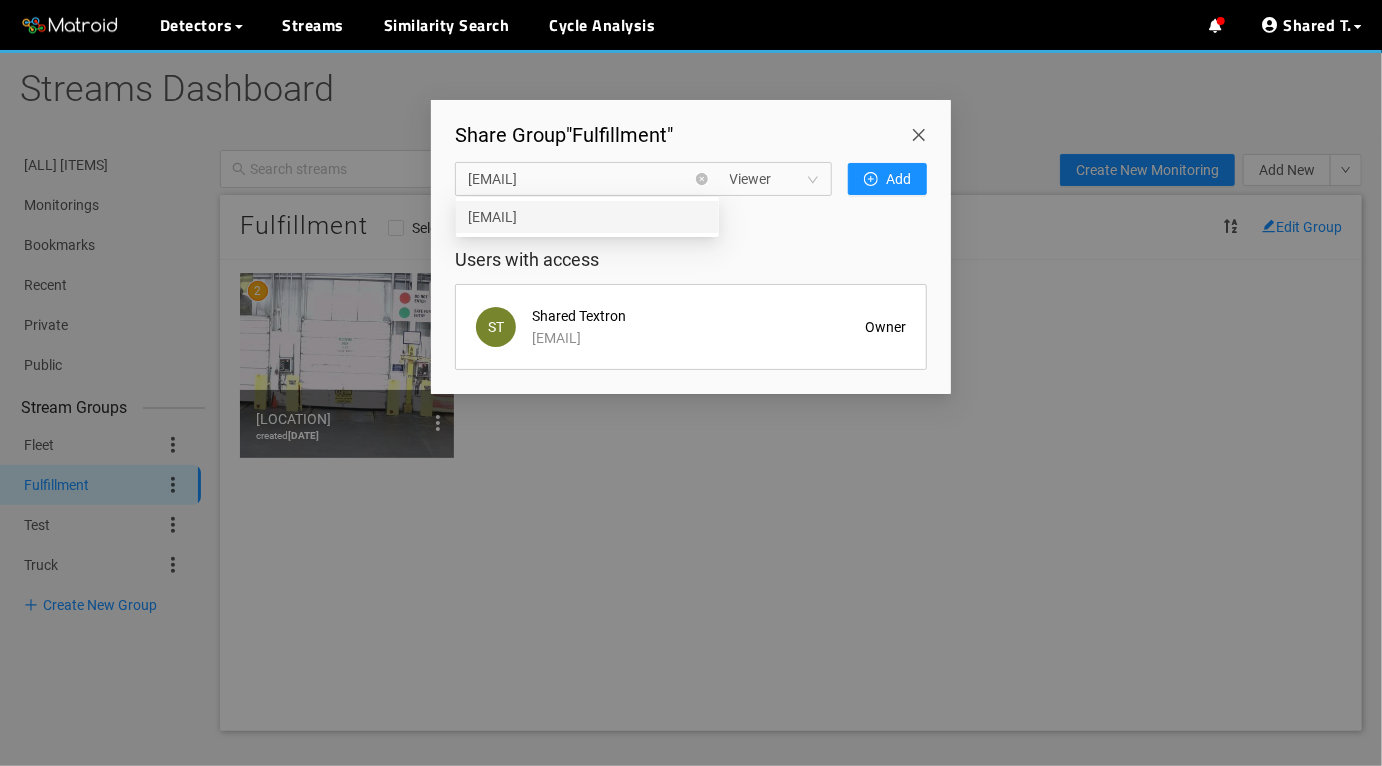 scroll, scrollTop: 0, scrollLeft: 0, axis: both 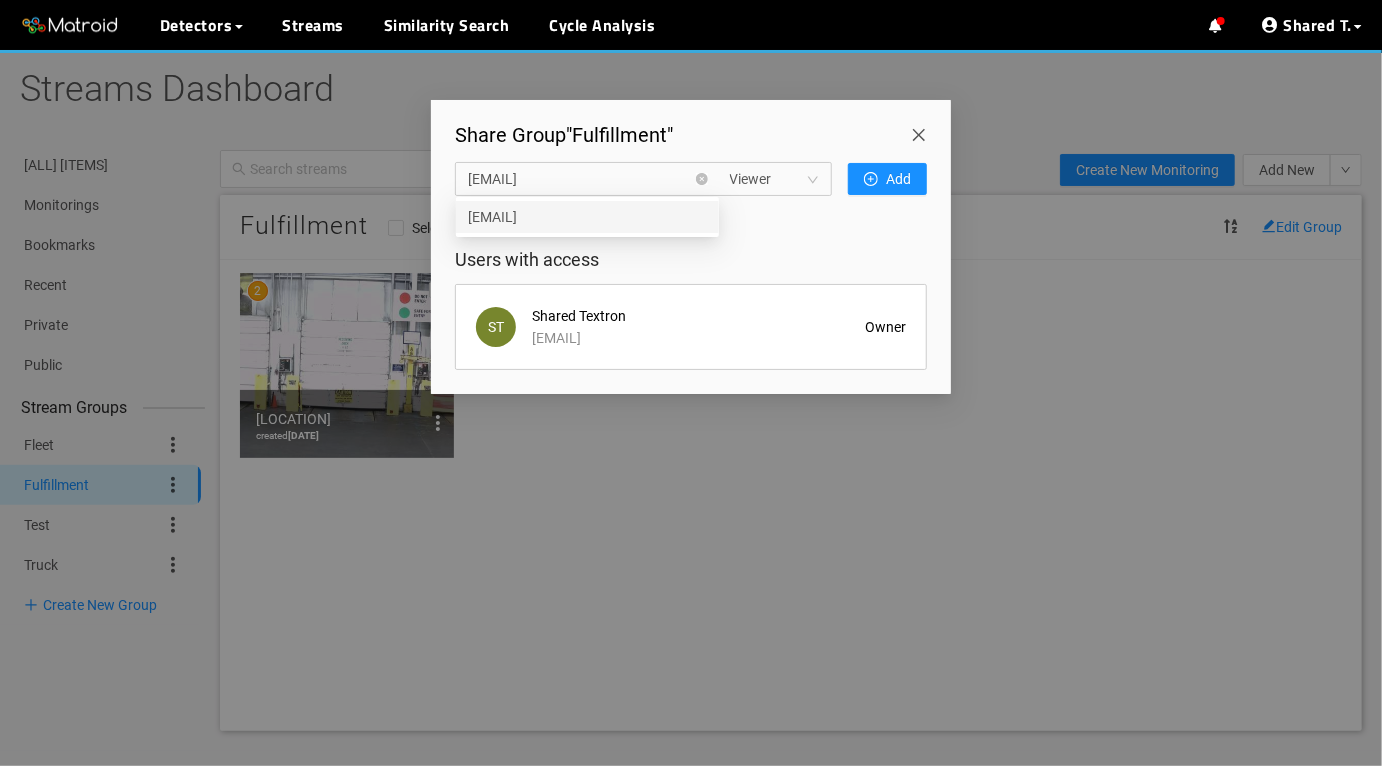 click on "Viewer" at bounding box center [774, 179] 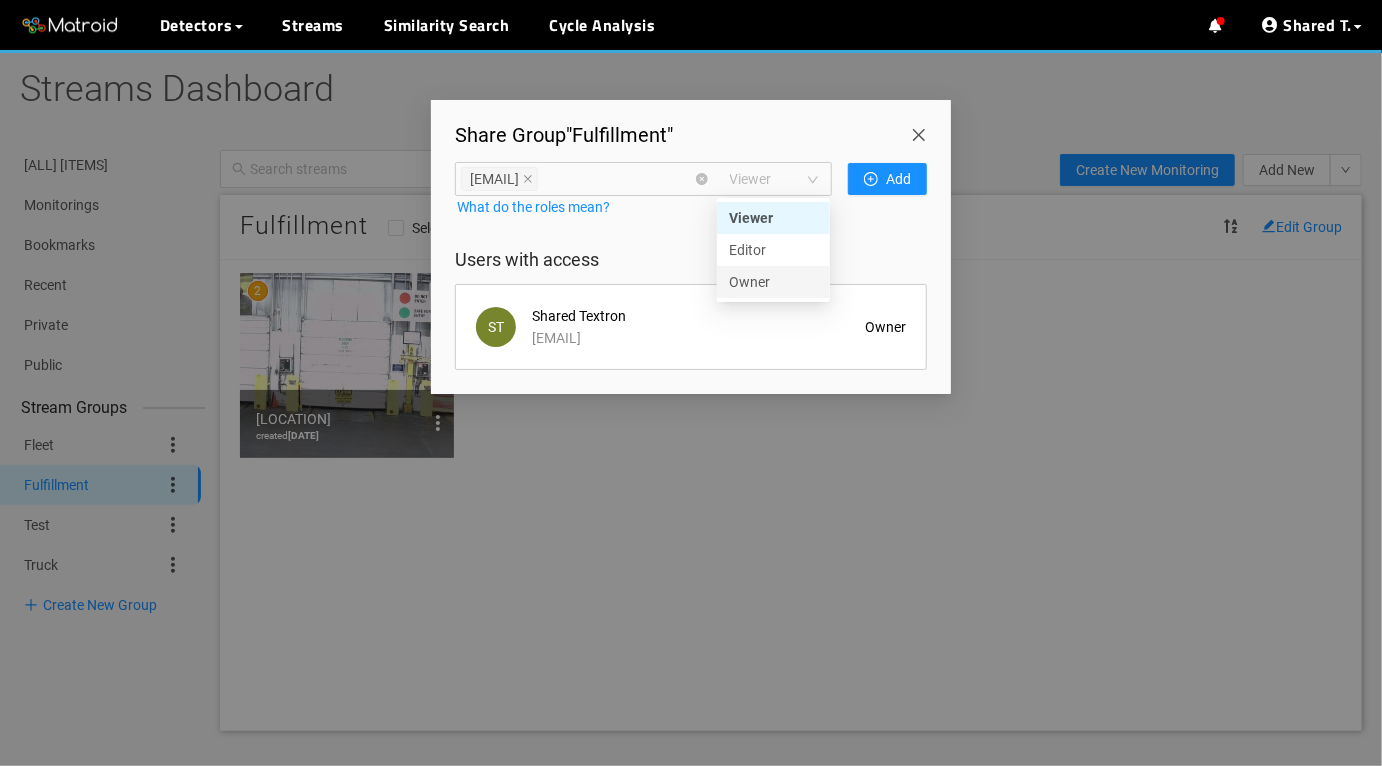 click on "Owner" at bounding box center [0, 0] 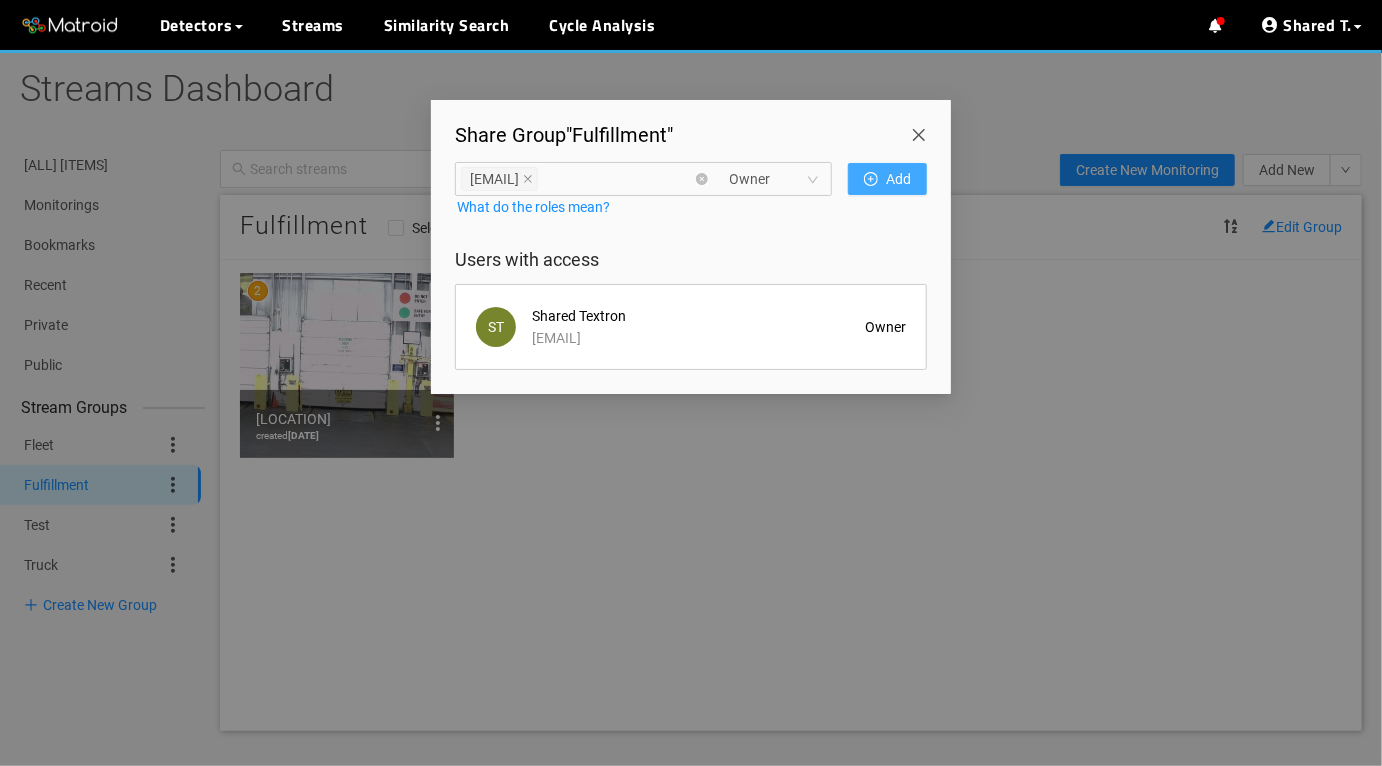 click on "Add" at bounding box center (887, 179) 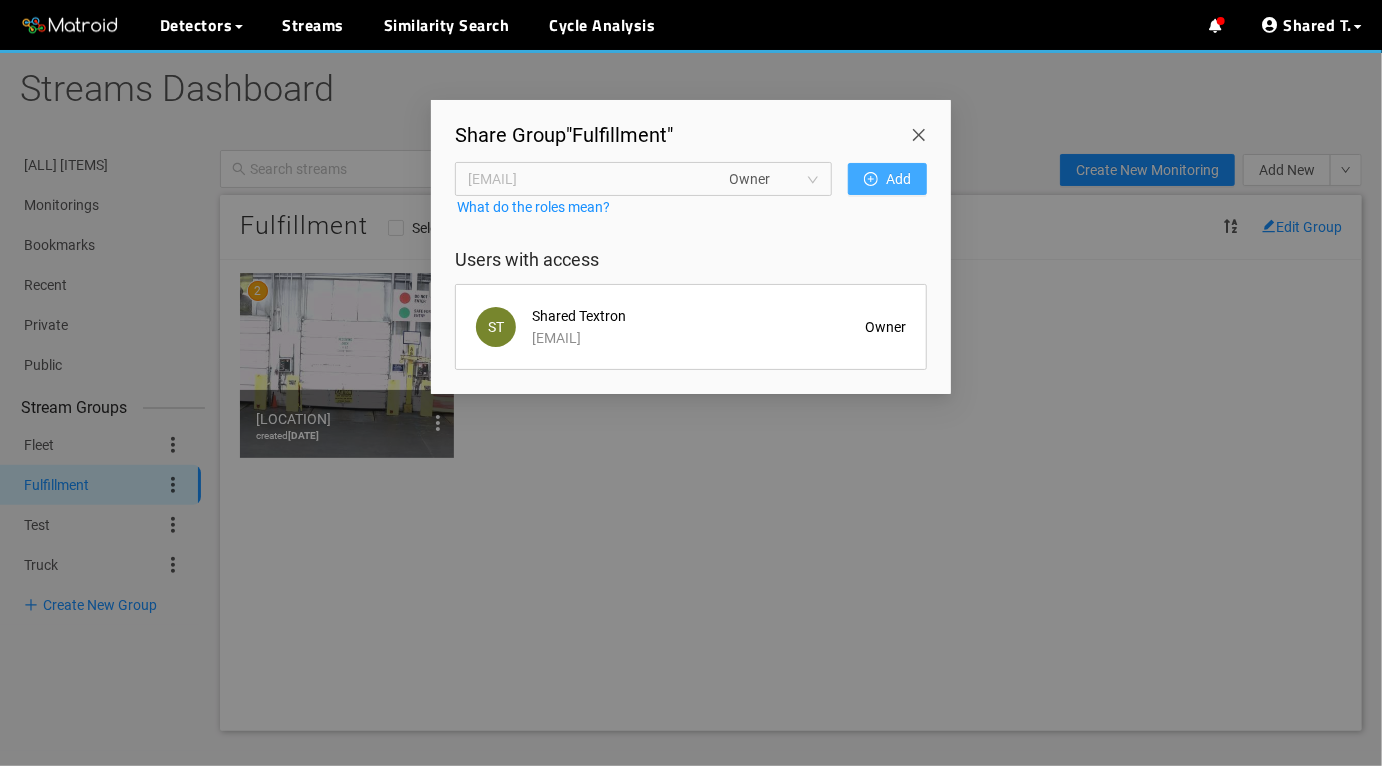 click on "Emails or teams, comma separated" at bounding box center [587, 179] 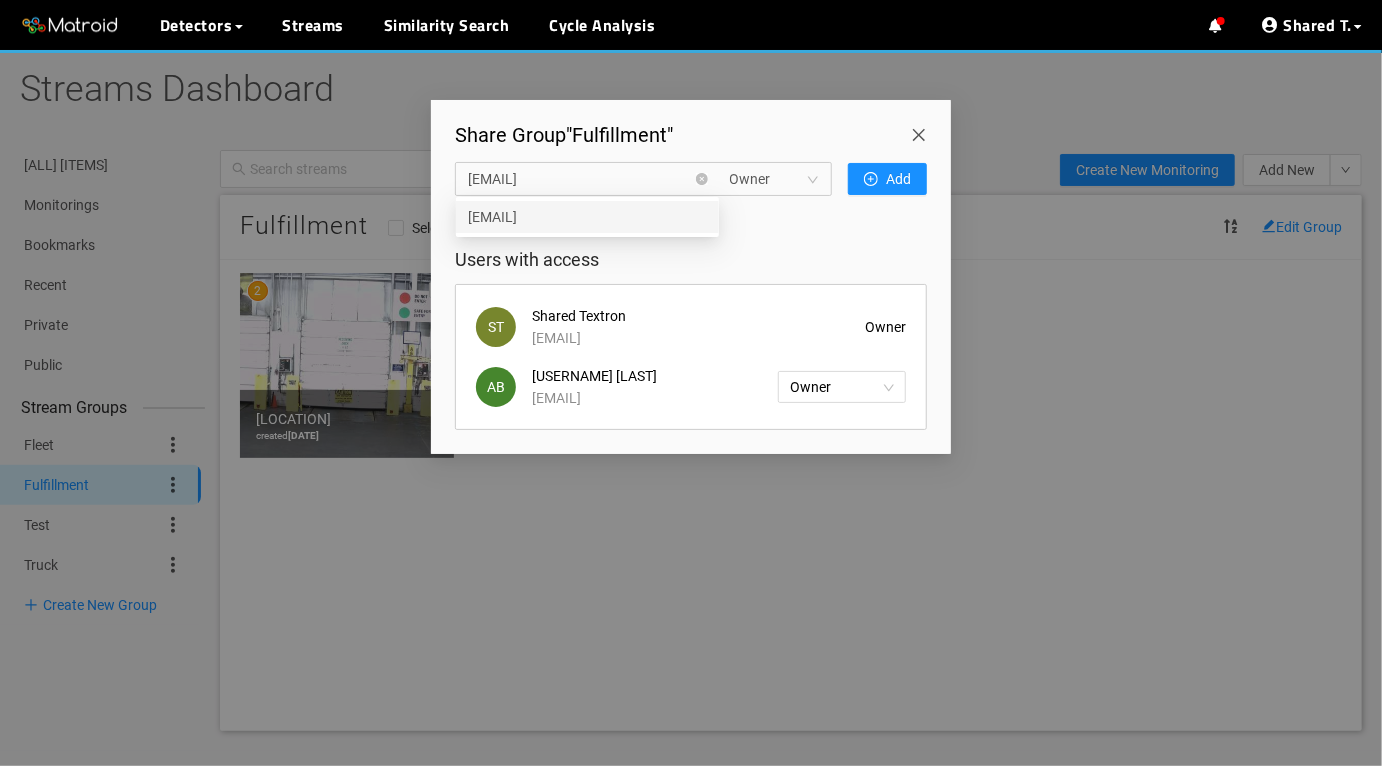 scroll, scrollTop: 0, scrollLeft: 0, axis: both 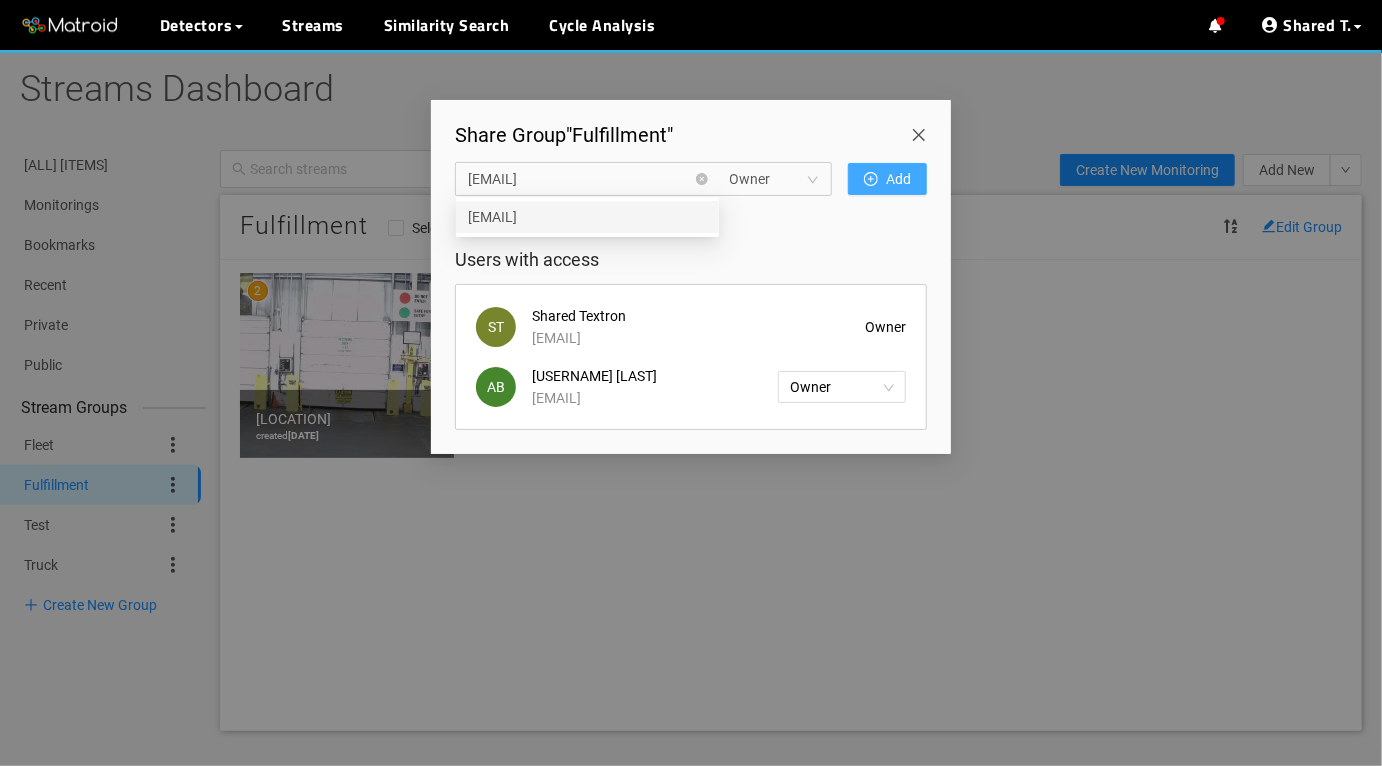 type on "matthew@matroid.com" 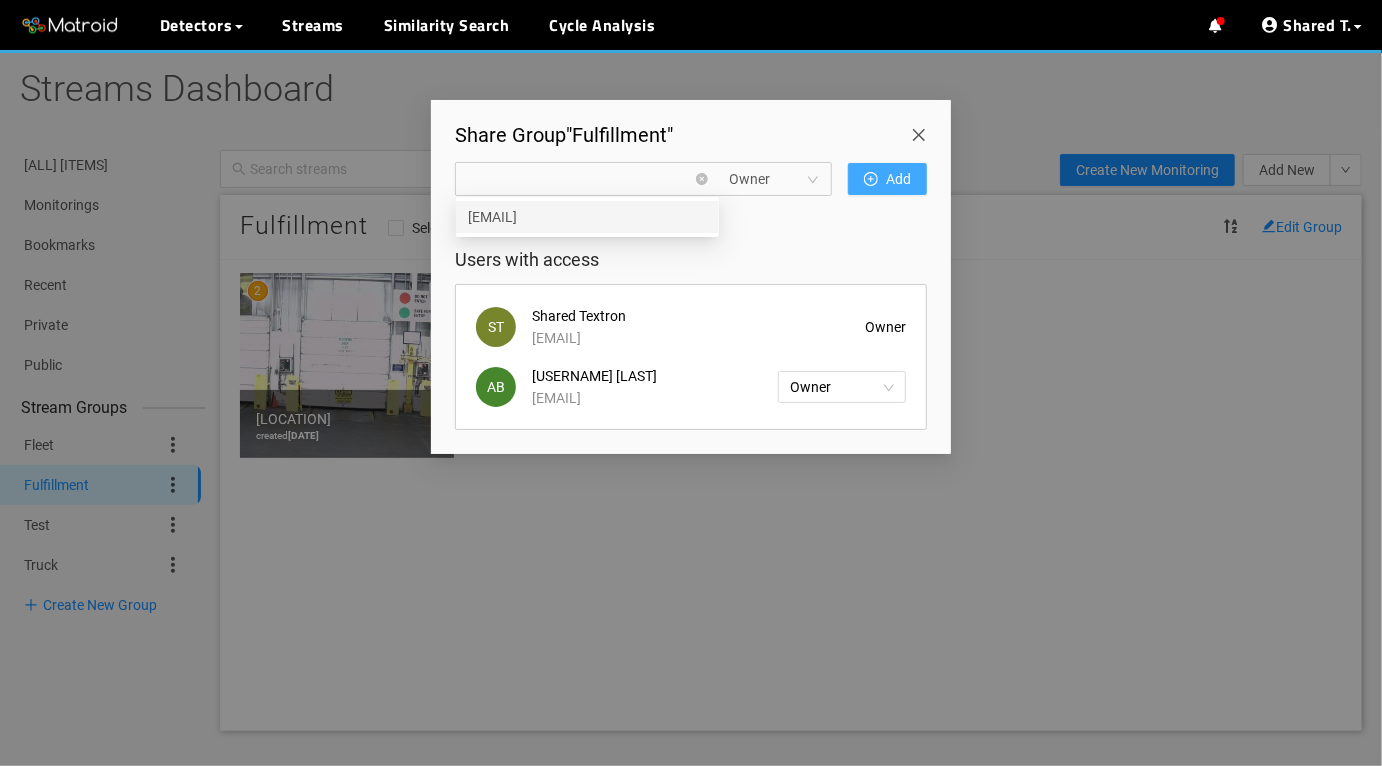 click on "Add" at bounding box center (898, 179) 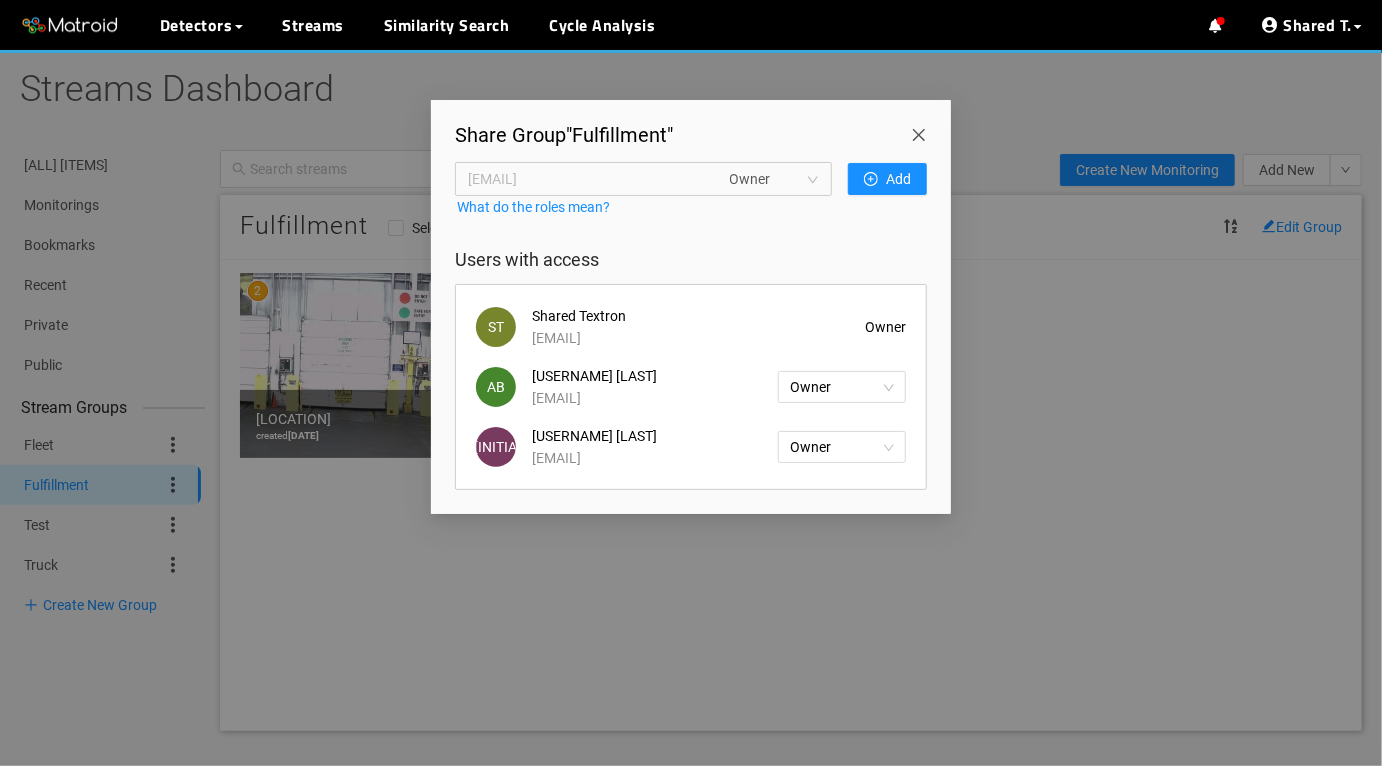 click at bounding box center (923, 128) 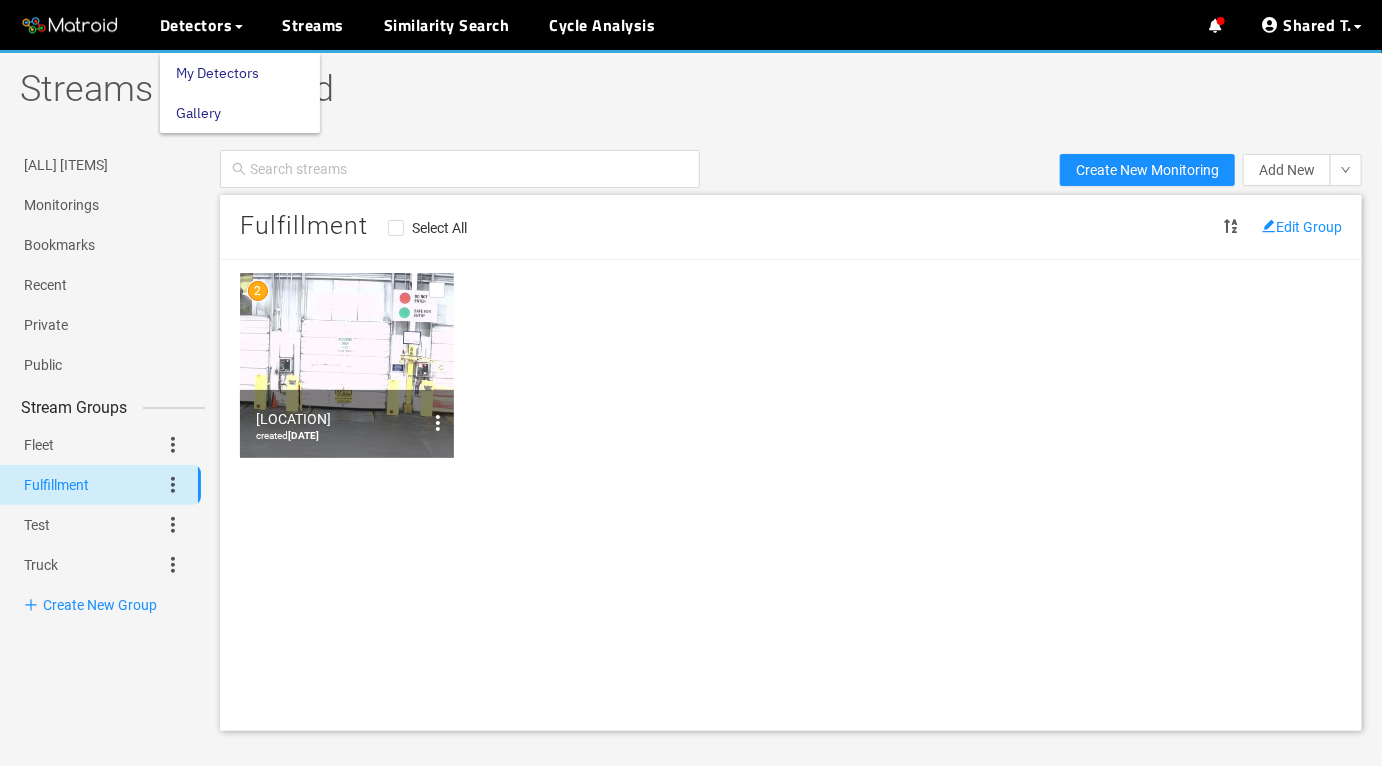 click on "My Detectors" at bounding box center (217, 73) 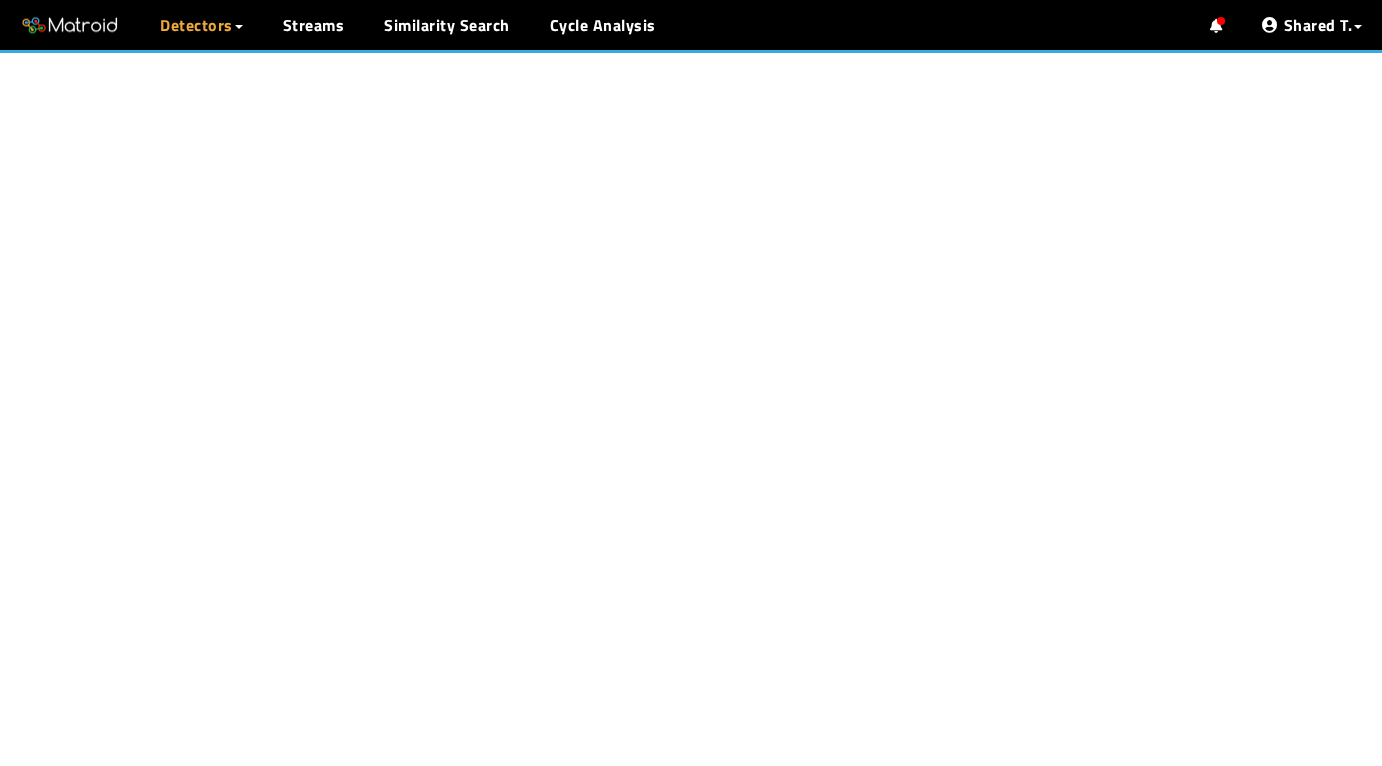 scroll, scrollTop: 0, scrollLeft: 0, axis: both 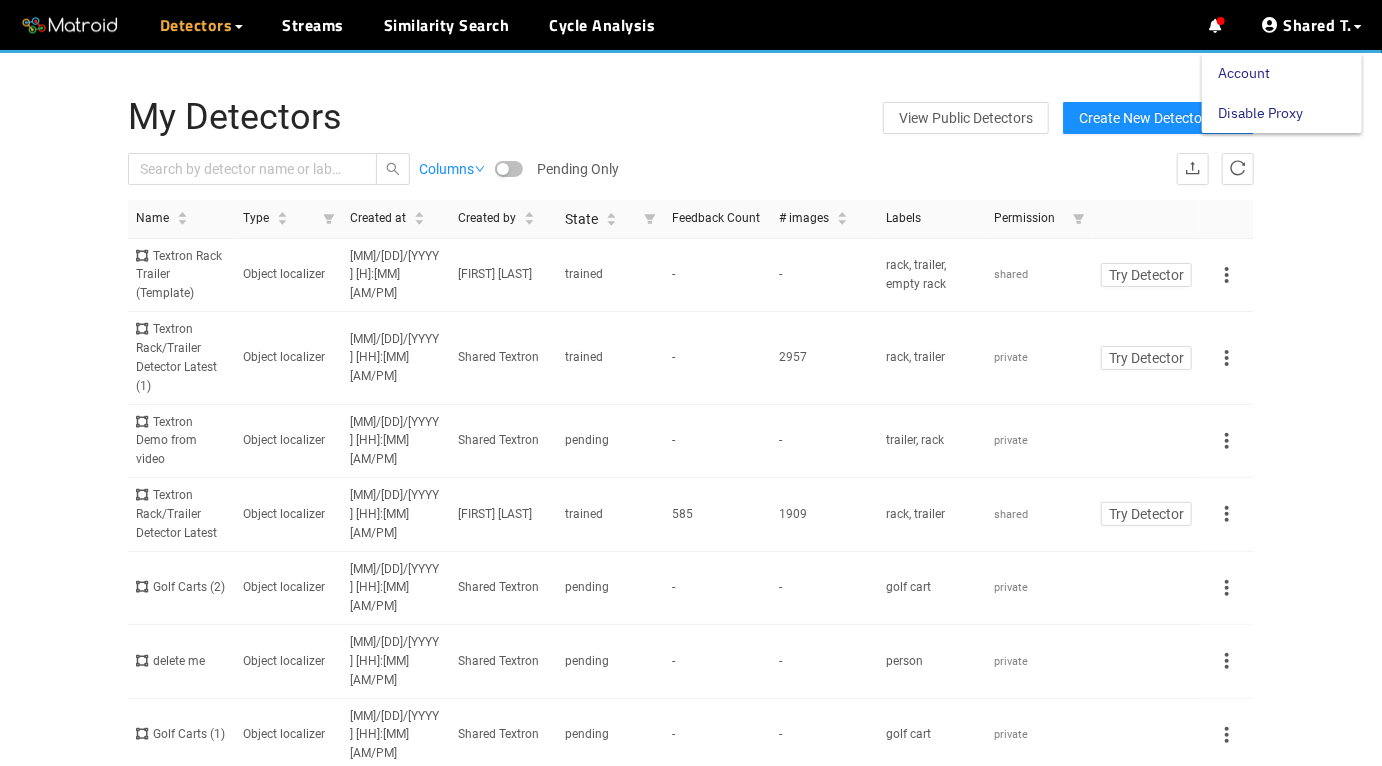 click on "Account" at bounding box center (1244, 73) 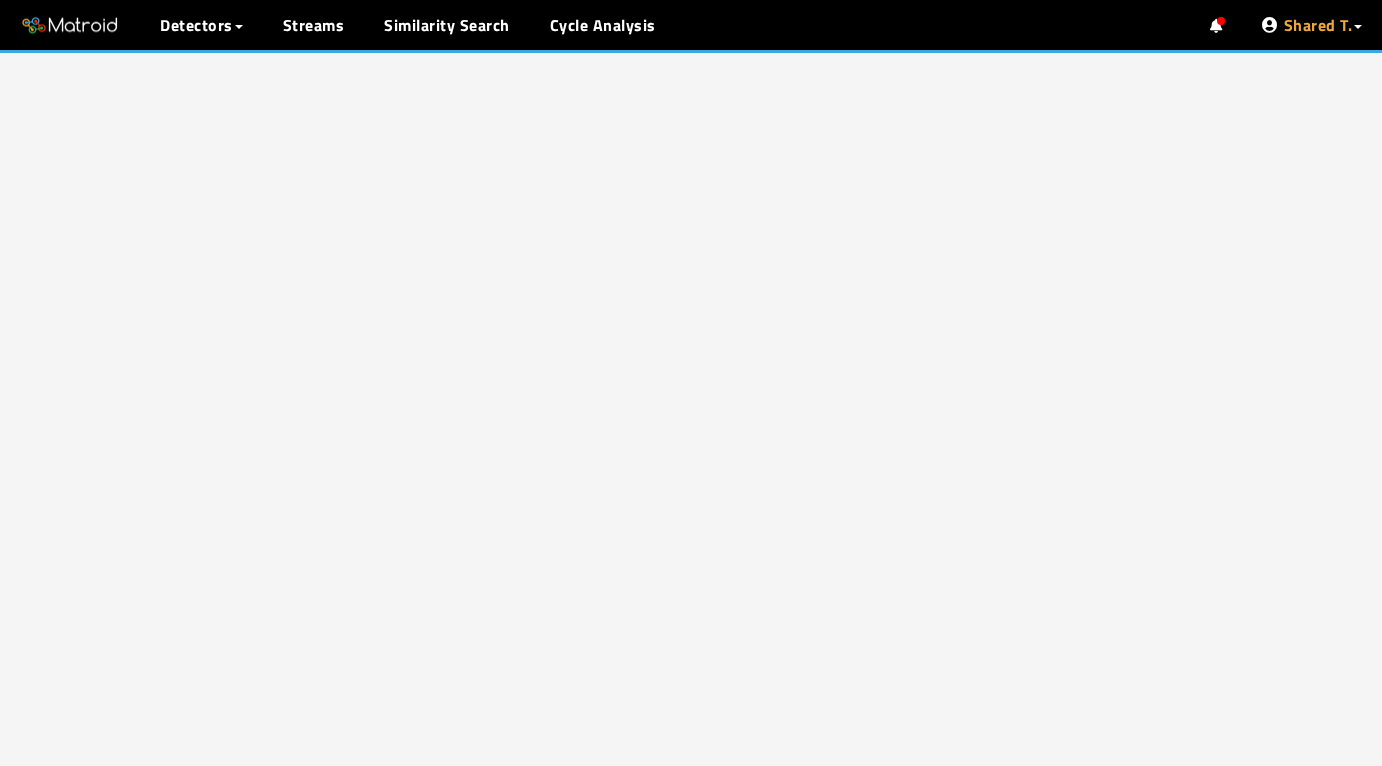 scroll, scrollTop: 0, scrollLeft: 0, axis: both 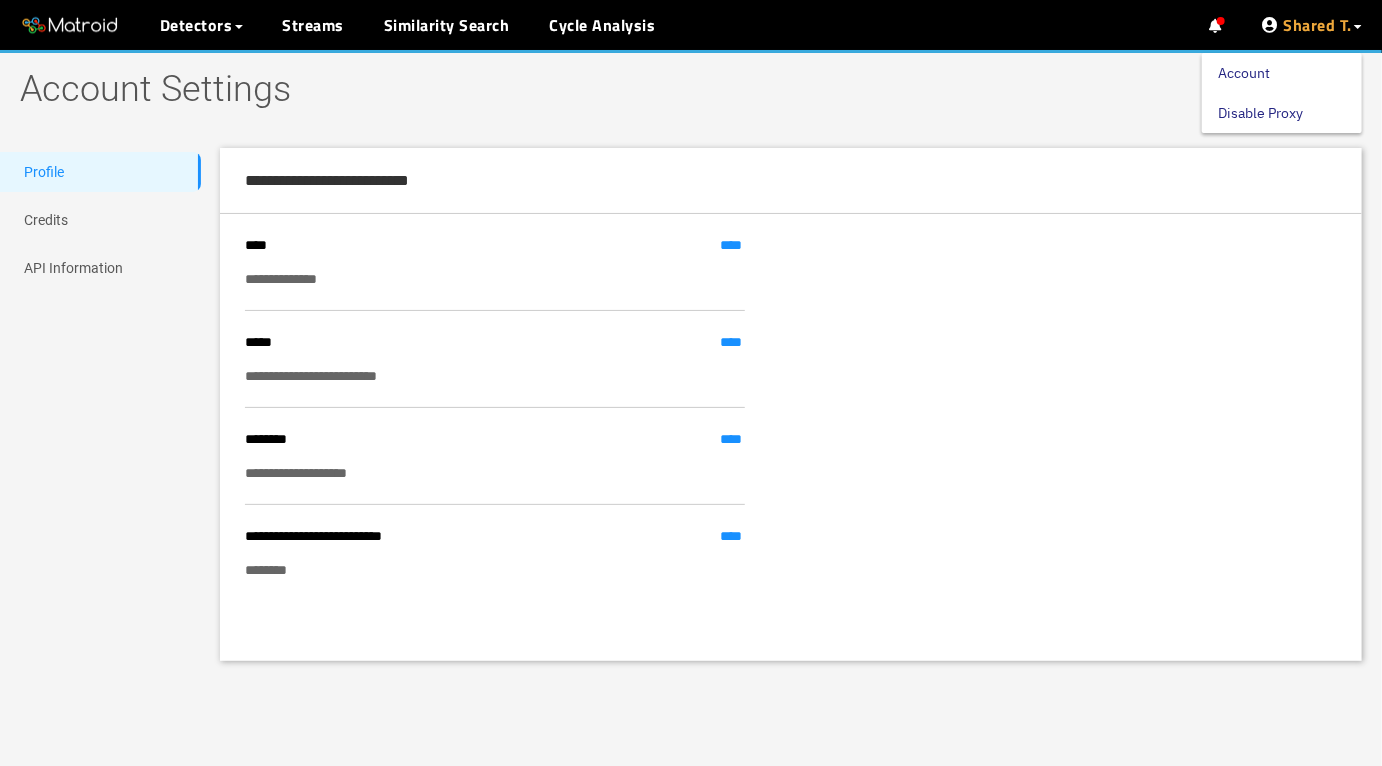 click on "Shared T." at bounding box center [1318, 25] 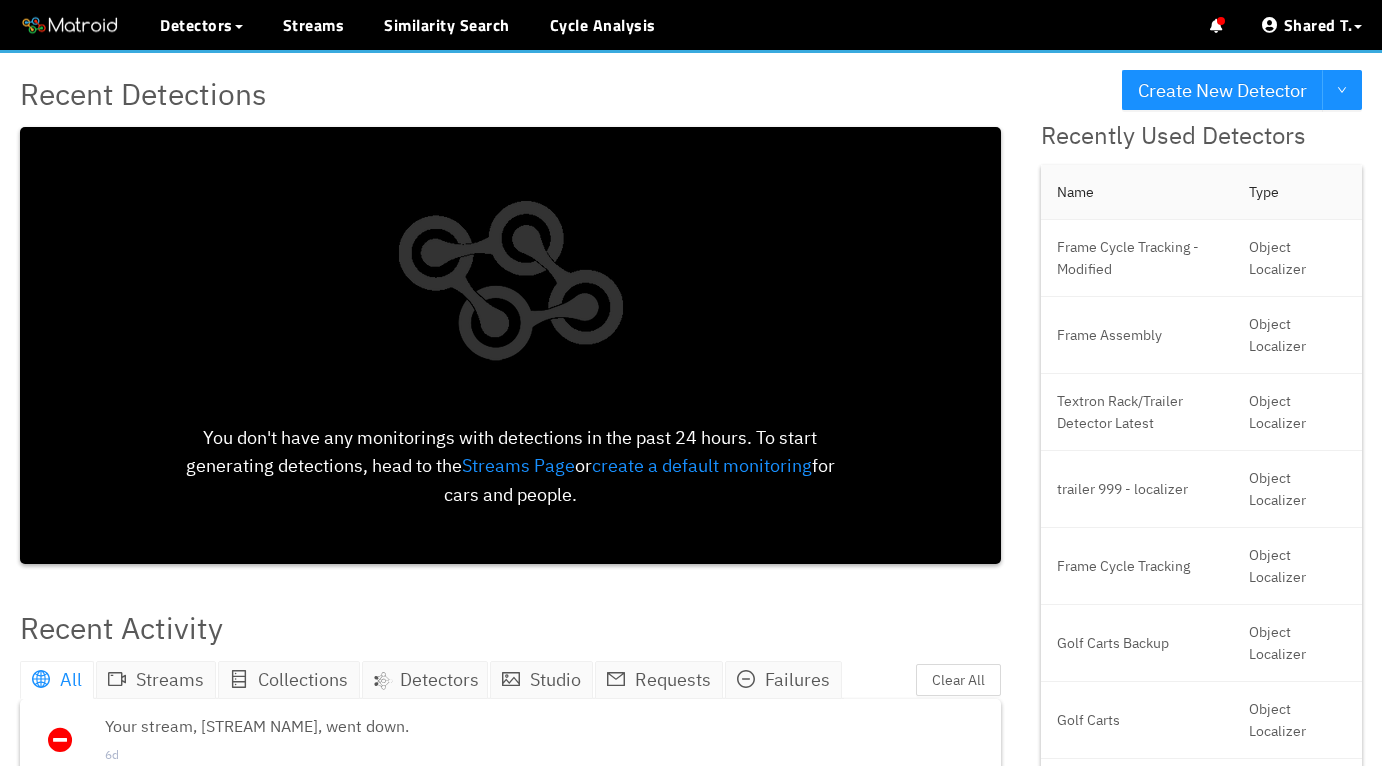 scroll, scrollTop: 0, scrollLeft: 0, axis: both 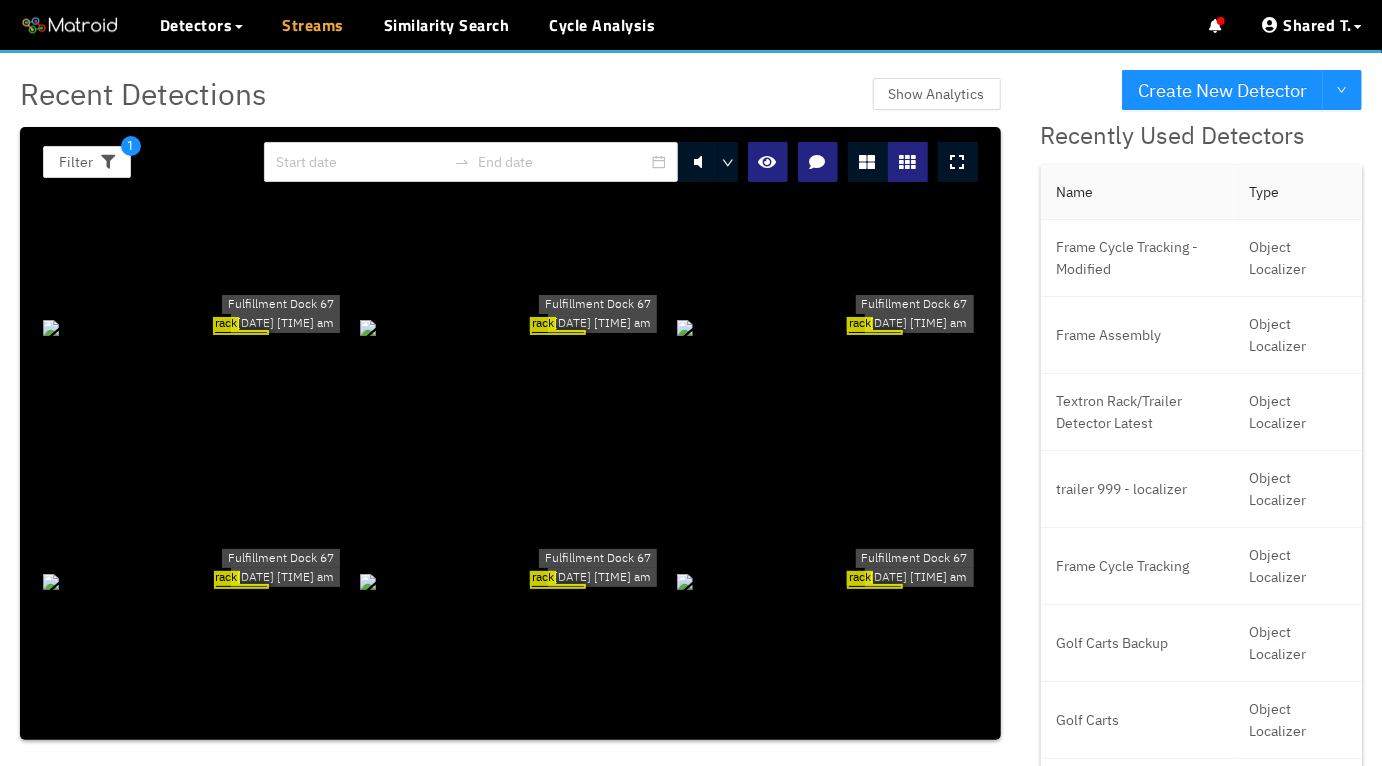 click on "Streams" at bounding box center [314, 25] 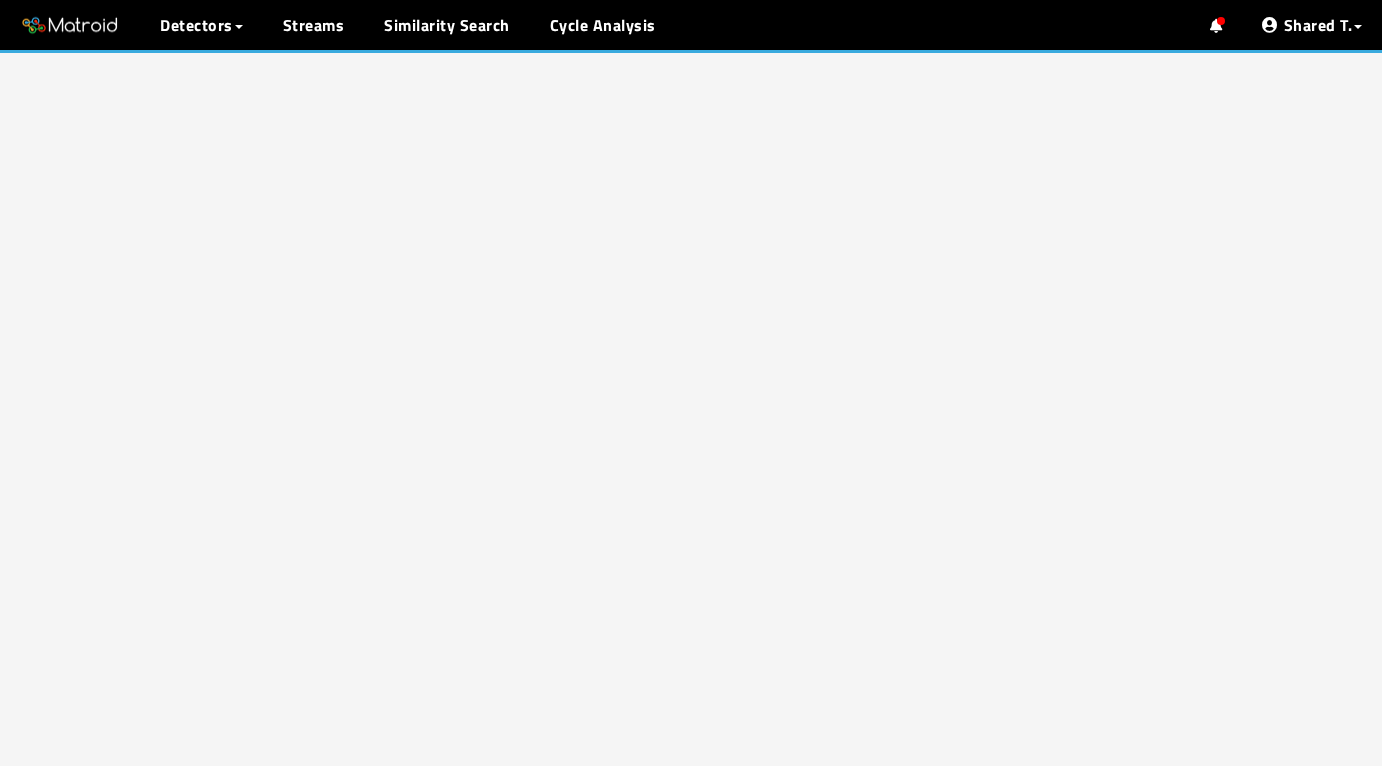 scroll, scrollTop: 0, scrollLeft: 0, axis: both 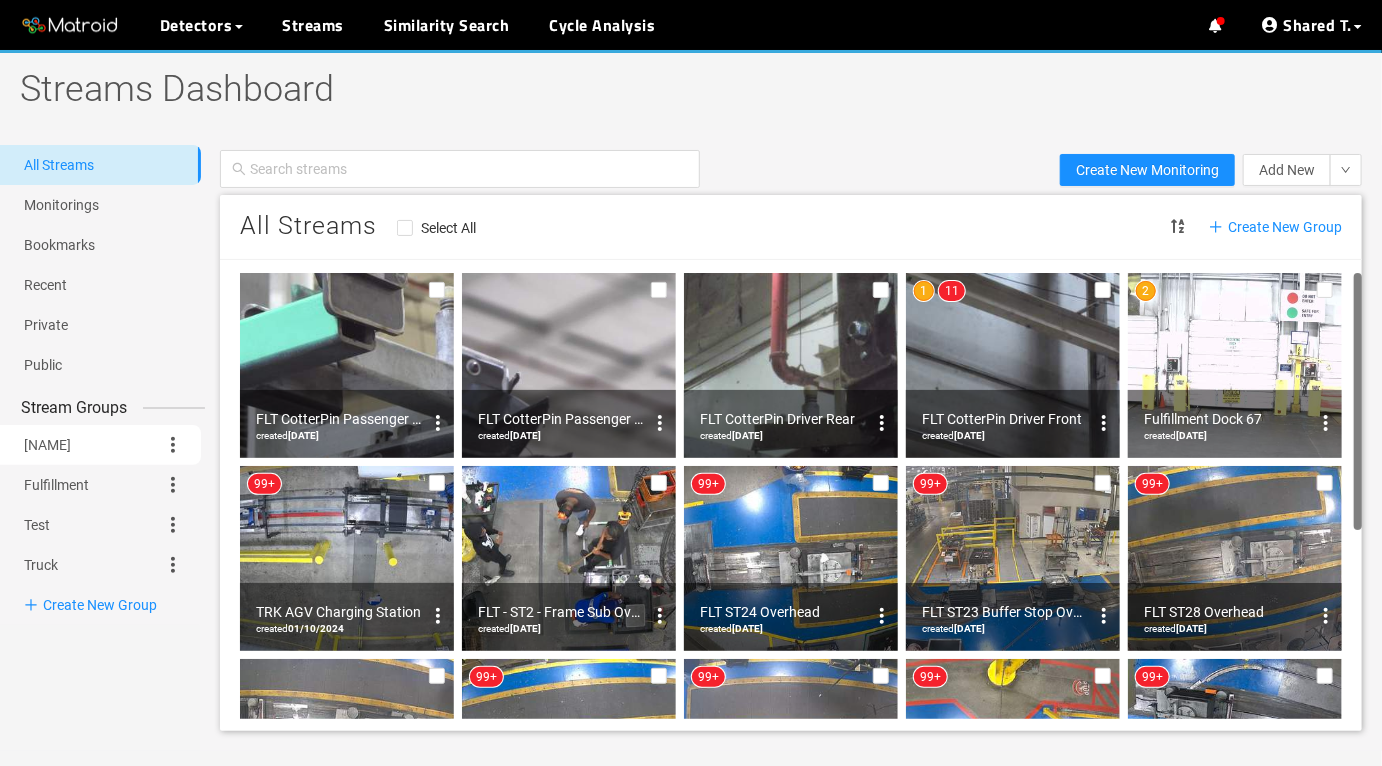 click at bounding box center [173, 445] 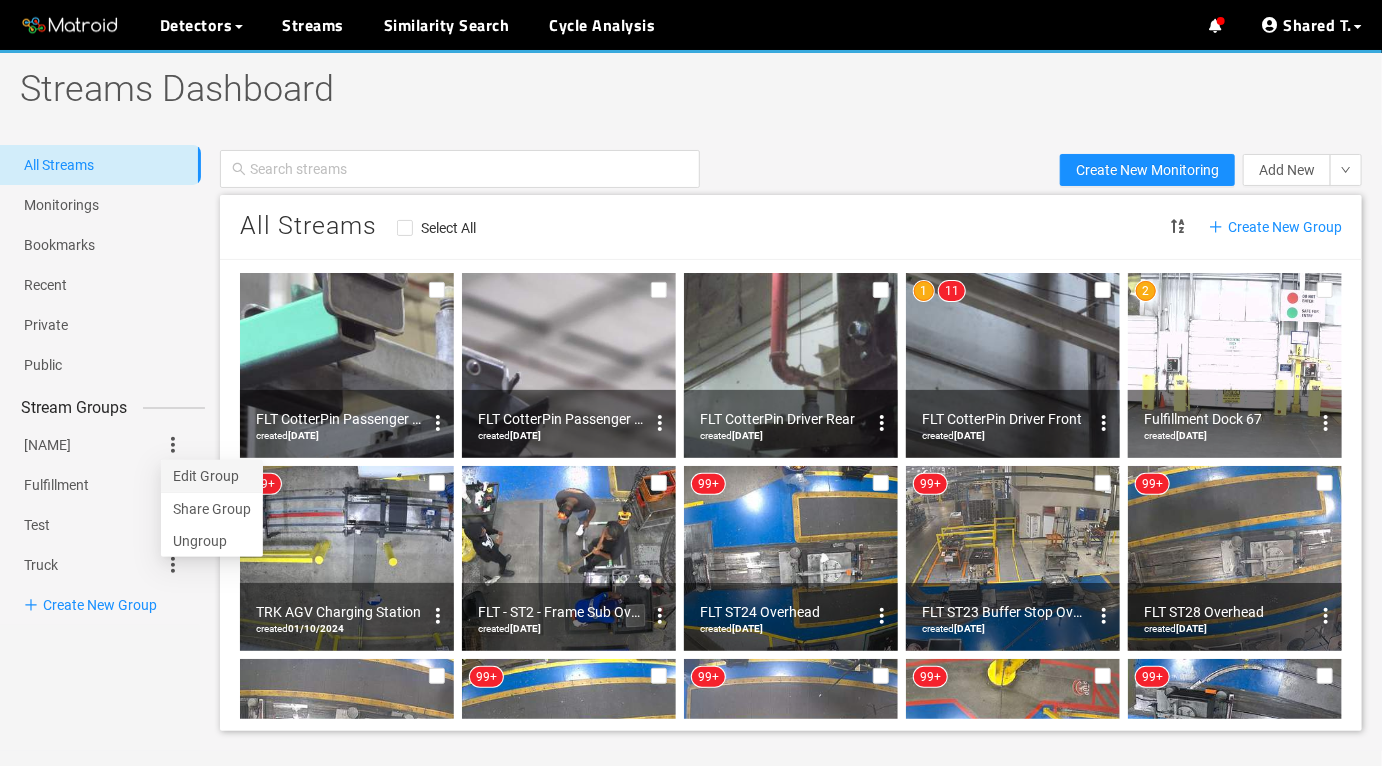 click on "Edit Group" at bounding box center (212, 476) 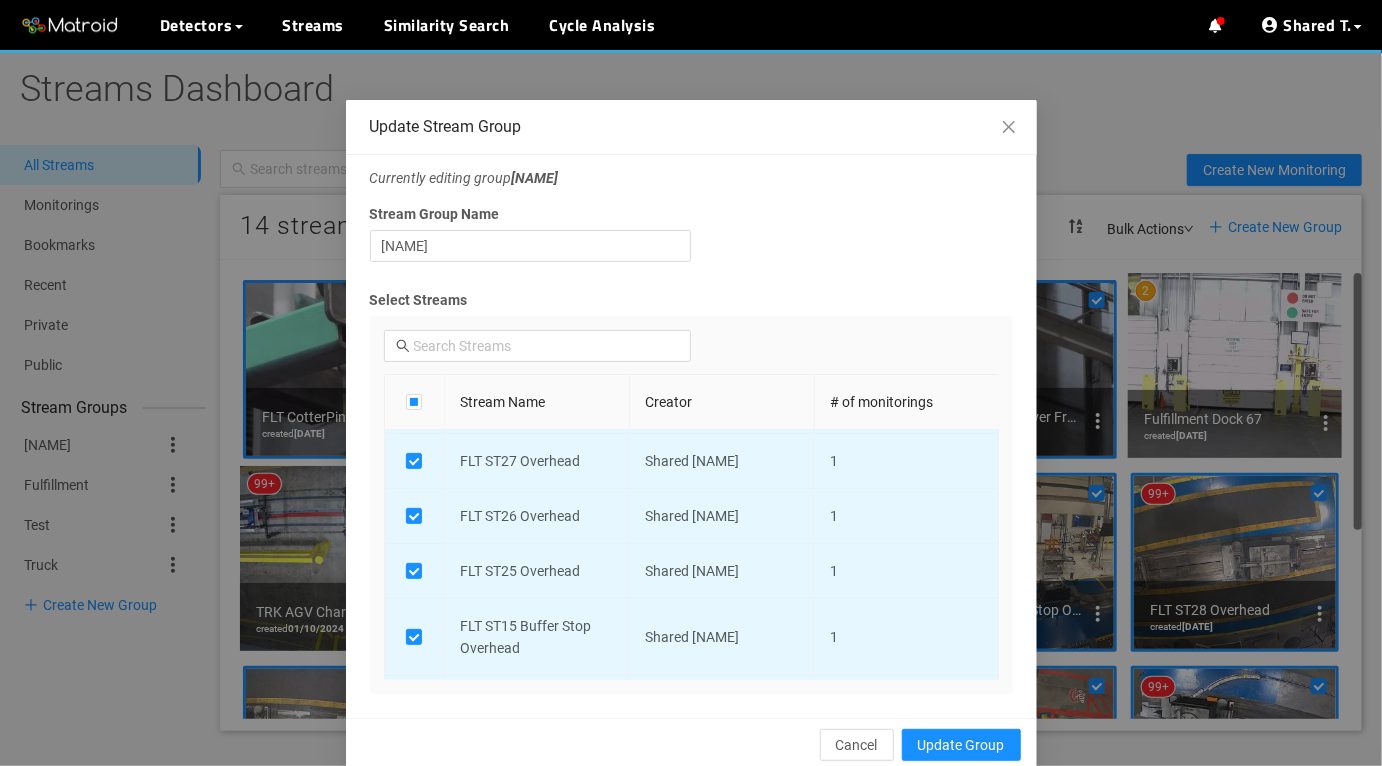 scroll, scrollTop: 846, scrollLeft: 0, axis: vertical 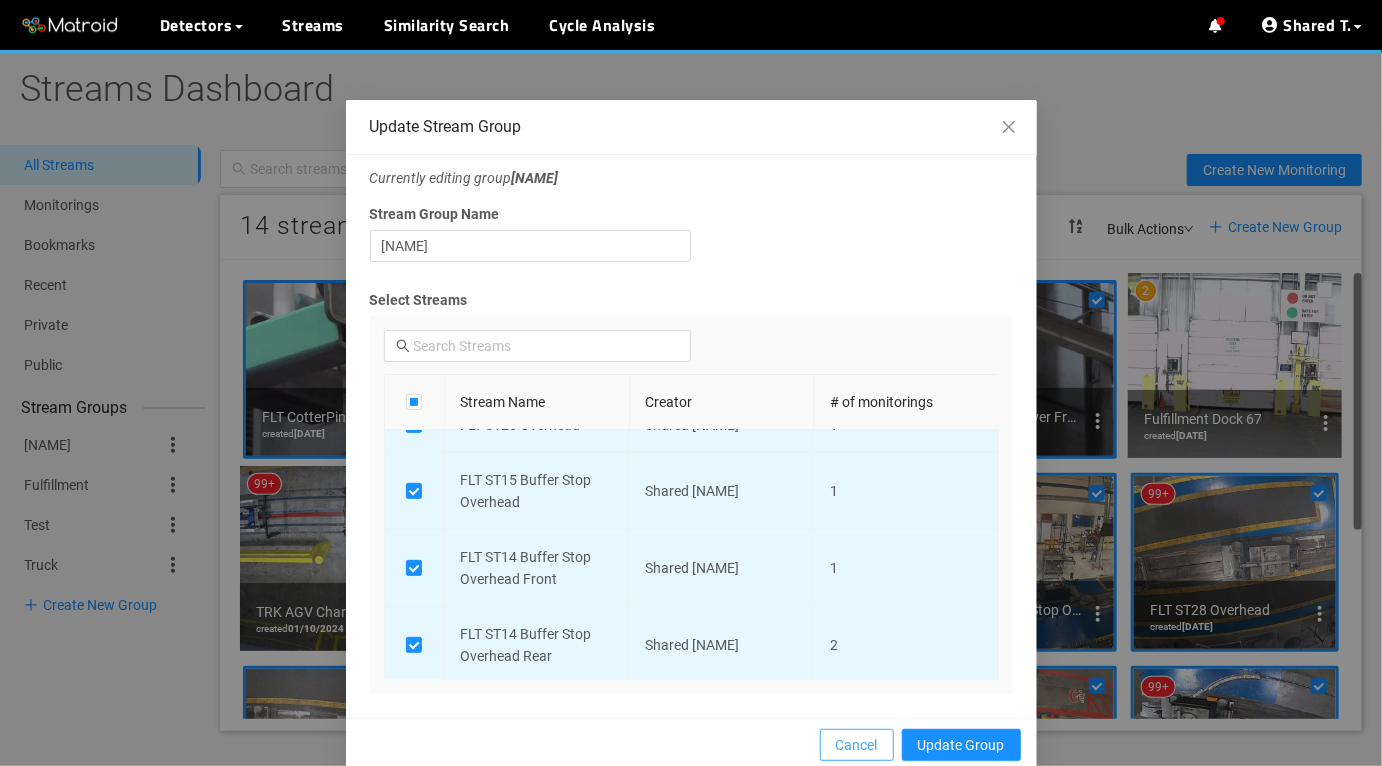 click on "Cancel" at bounding box center (857, 745) 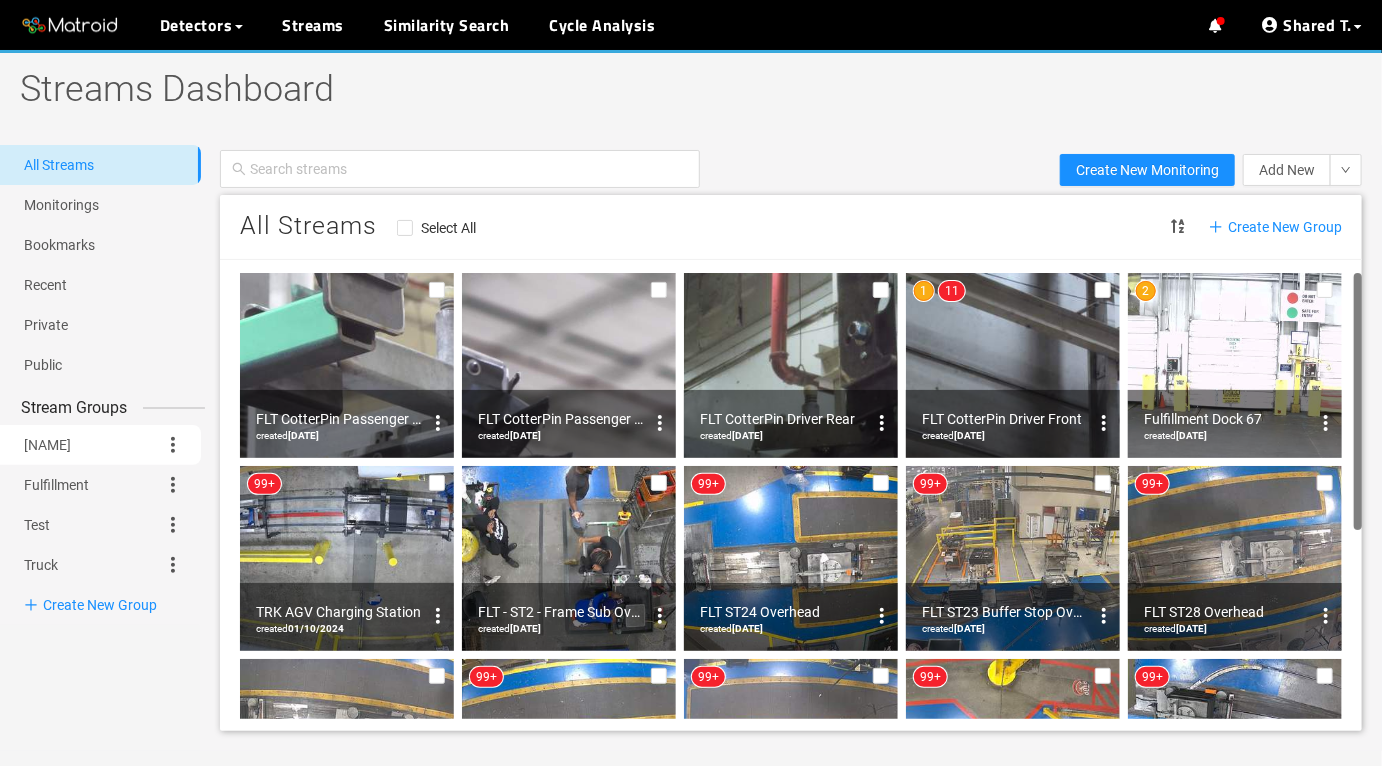 click at bounding box center [173, 445] 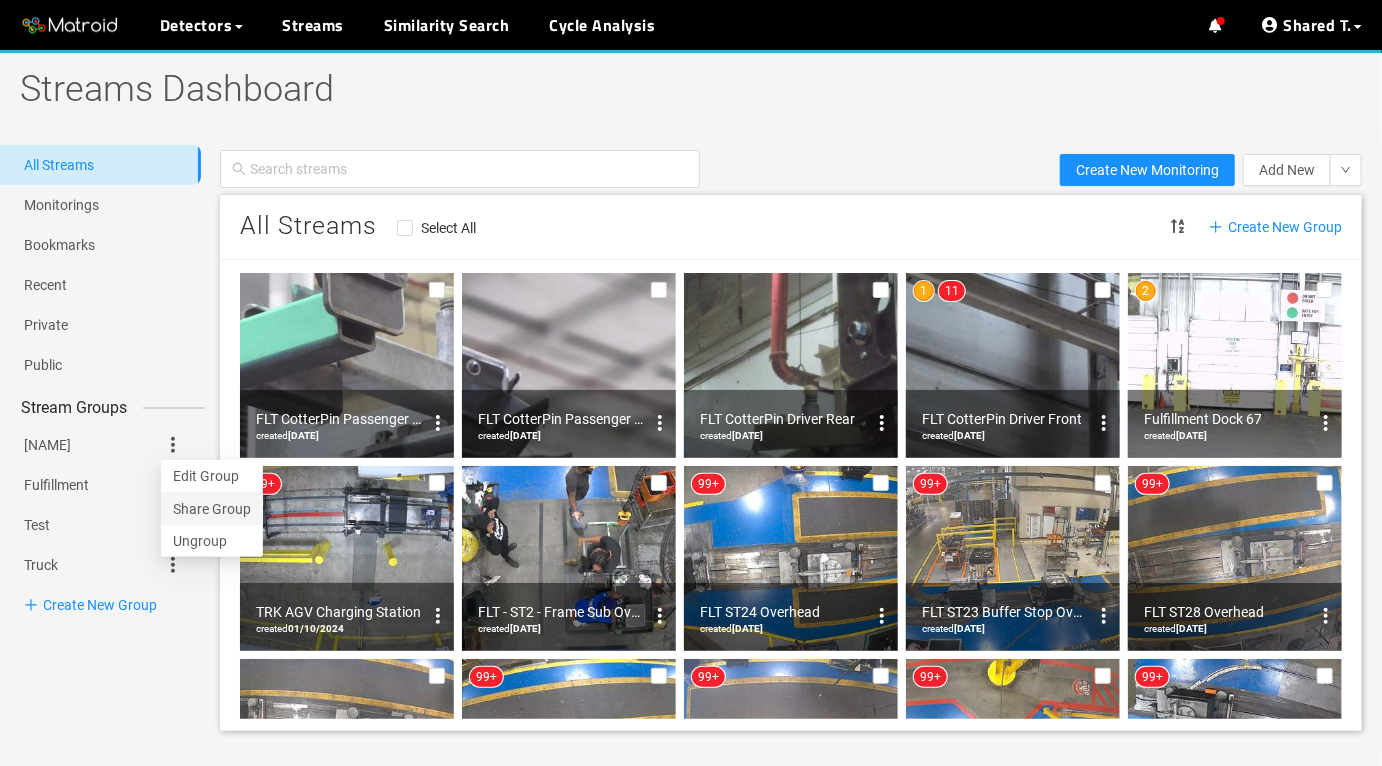 click on "Share Group" at bounding box center (212, 509) 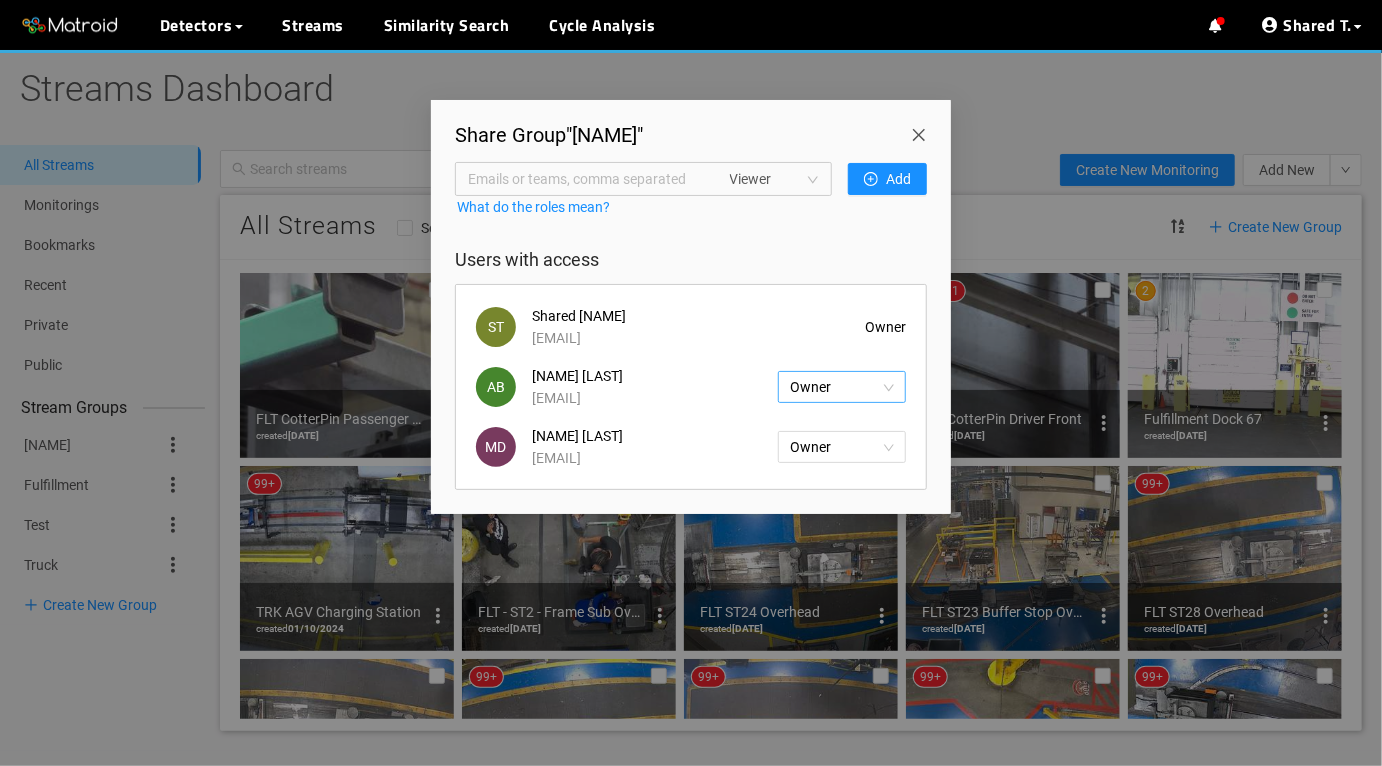click on "Owner" at bounding box center (842, 387) 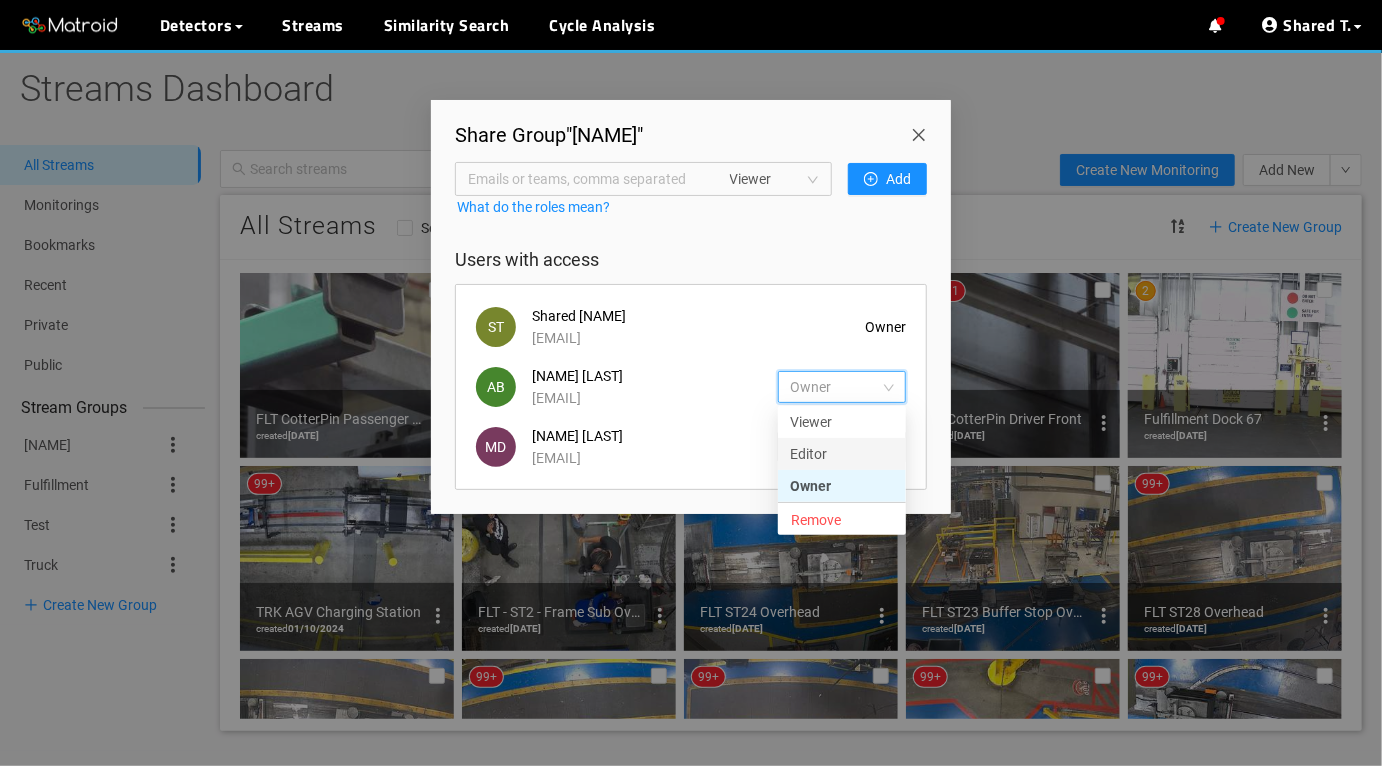 click on "Editor" at bounding box center (842, 454) 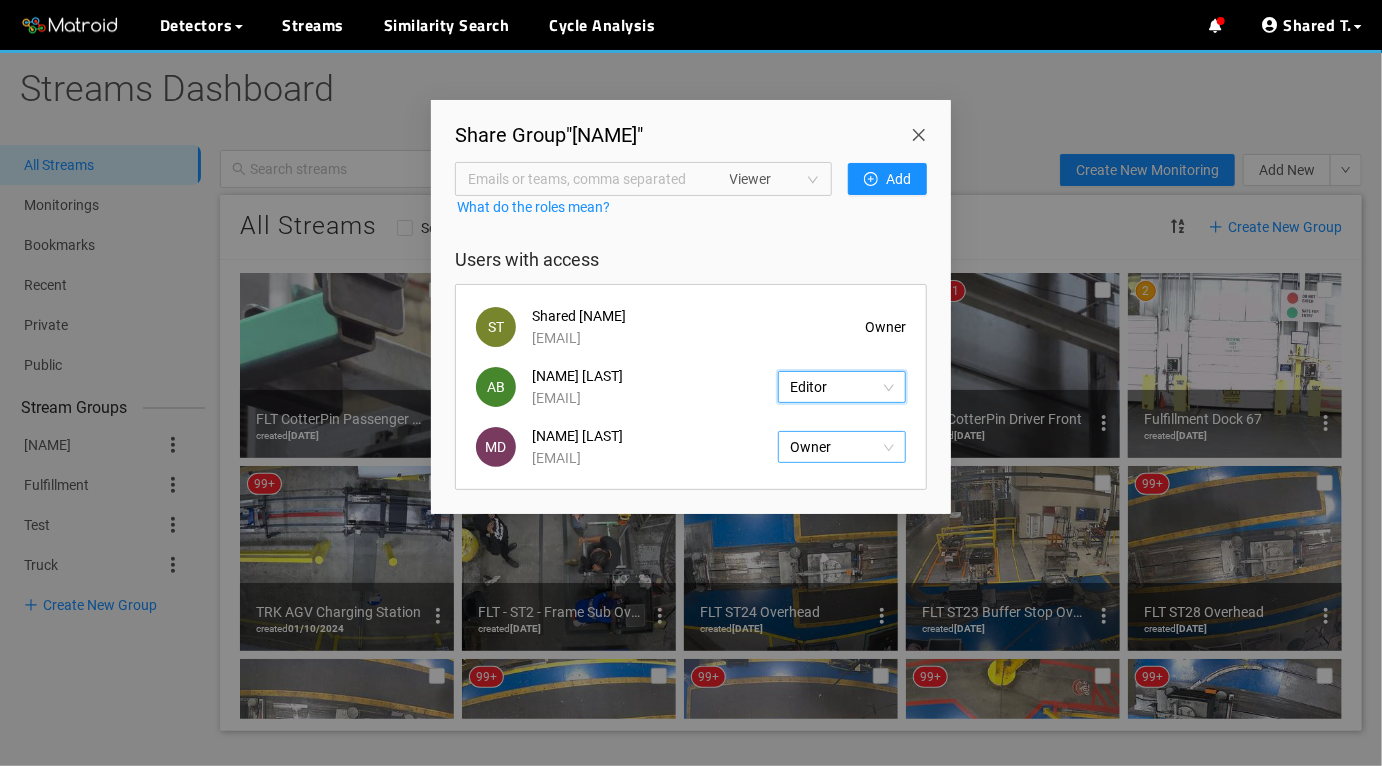 click on "Owner" at bounding box center (842, 387) 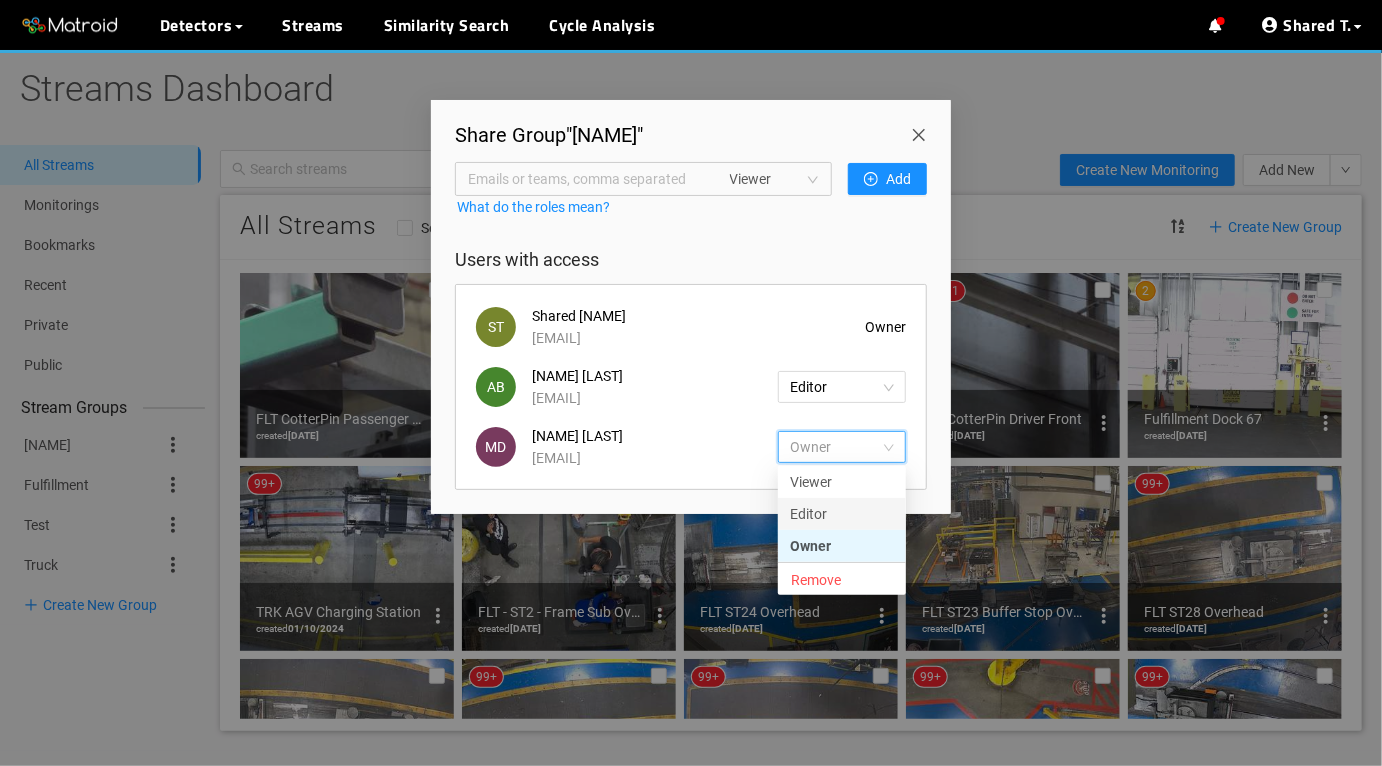 click on "Editor" at bounding box center (0, 0) 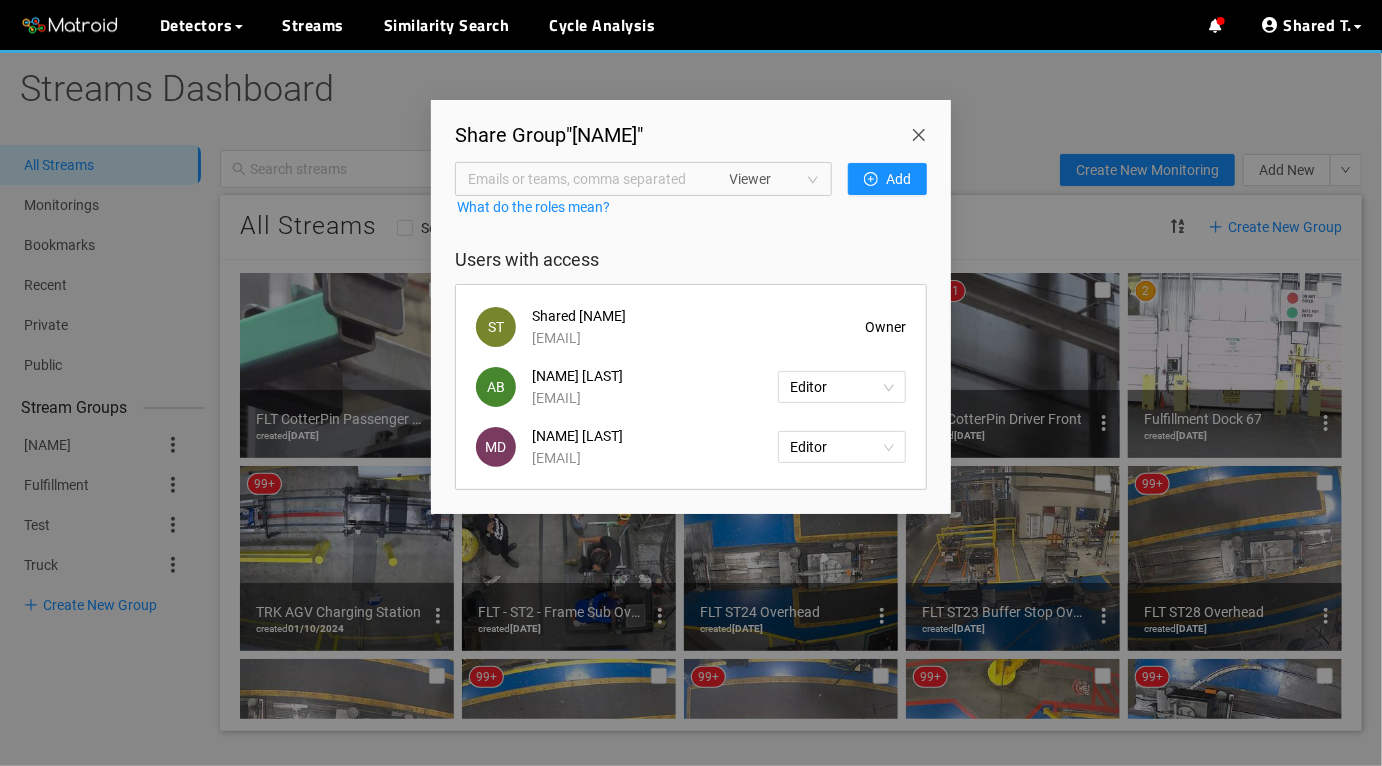 click on "Users with access" at bounding box center [691, 260] 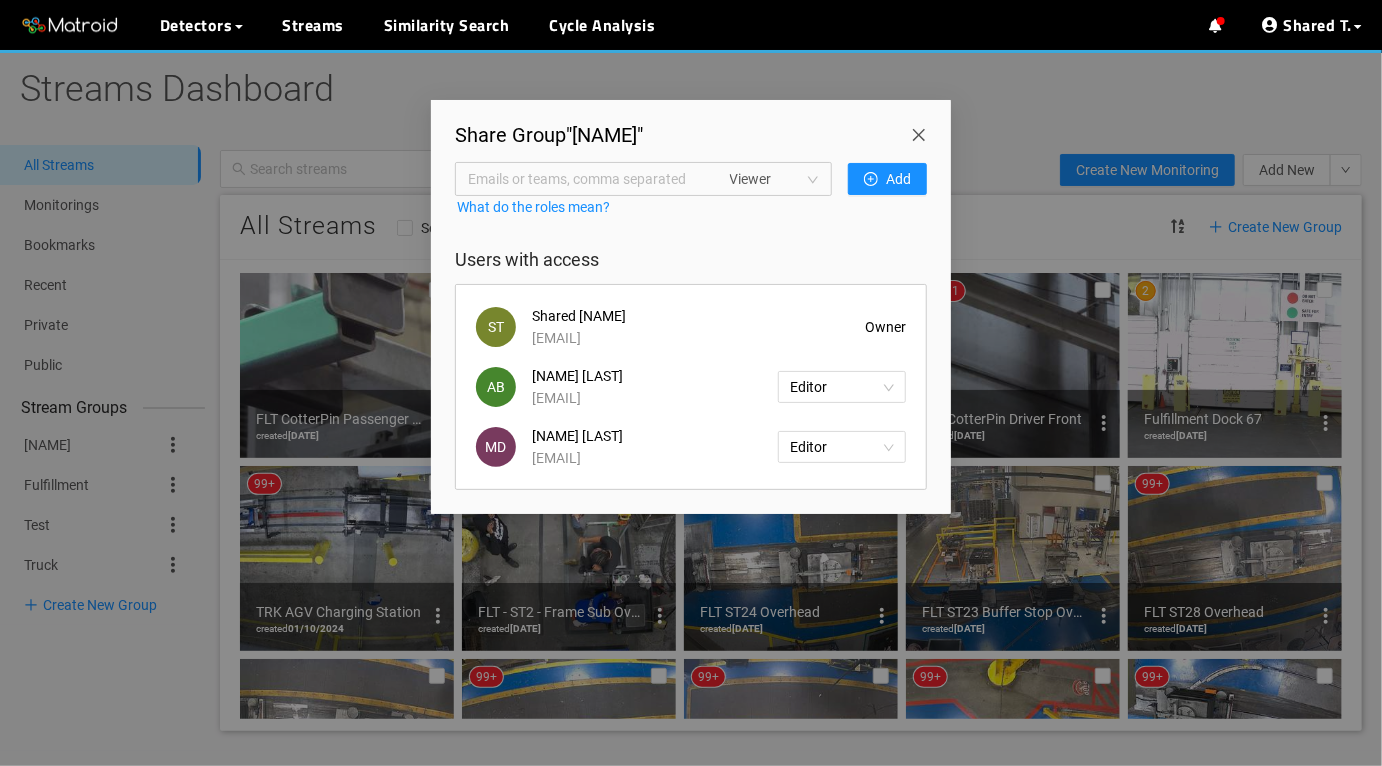 click at bounding box center [923, 128] 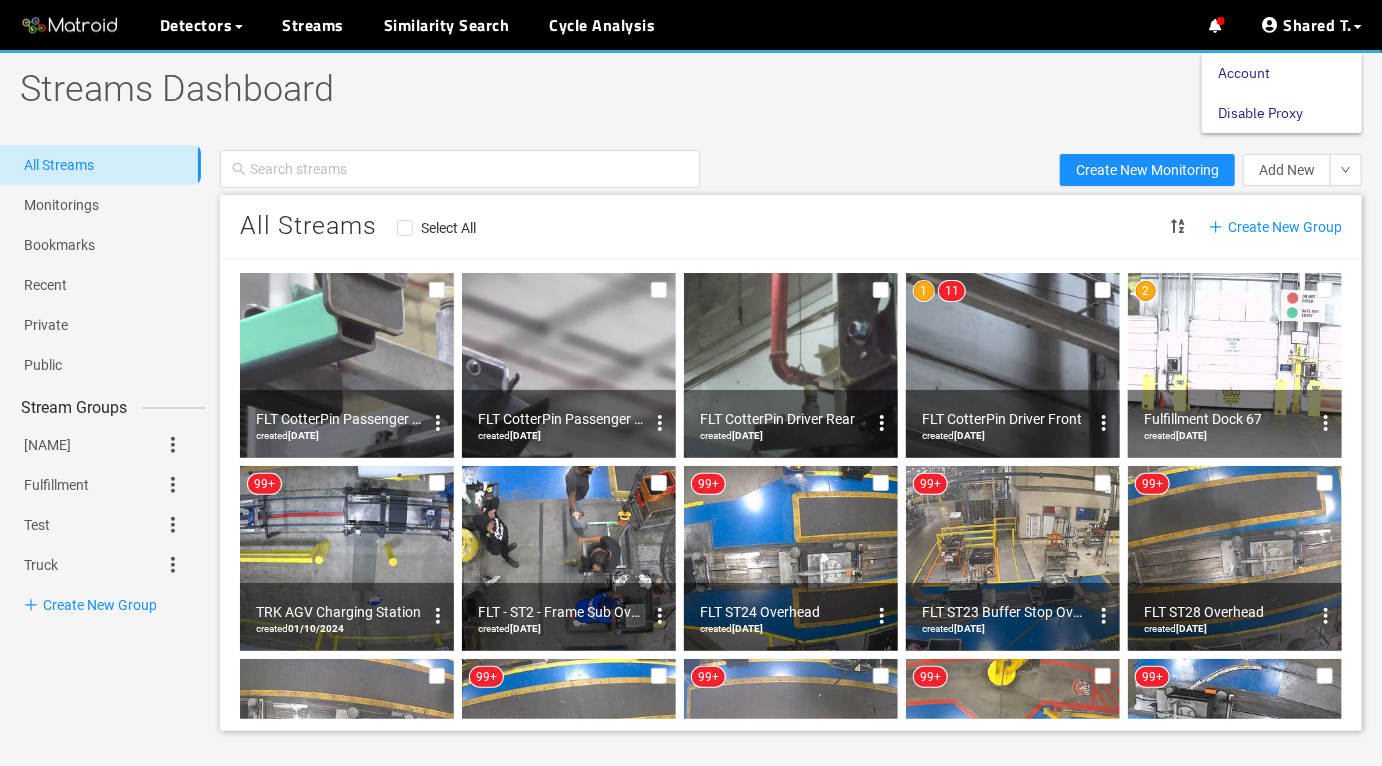 click on "Disable Proxy" at bounding box center (1260, 113) 